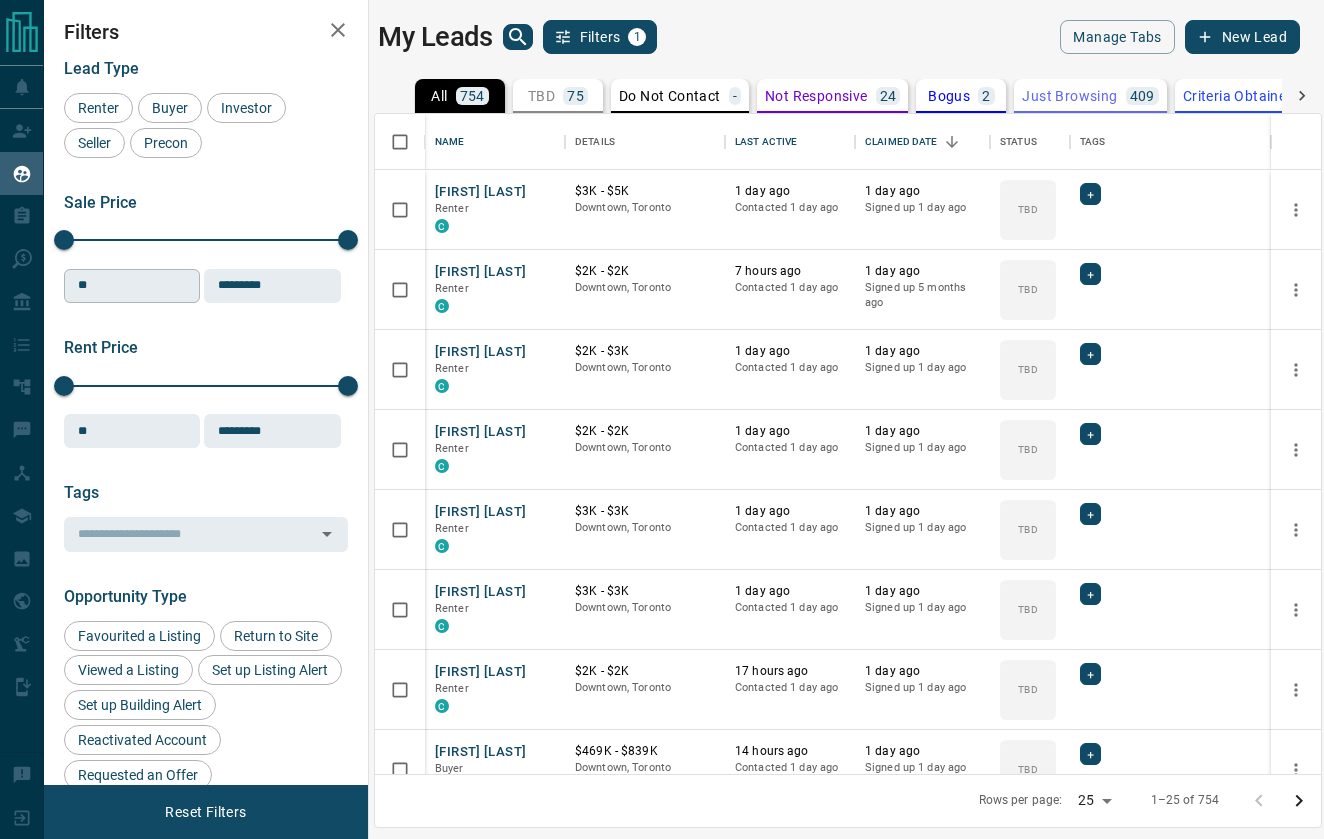 scroll, scrollTop: 0, scrollLeft: 0, axis: both 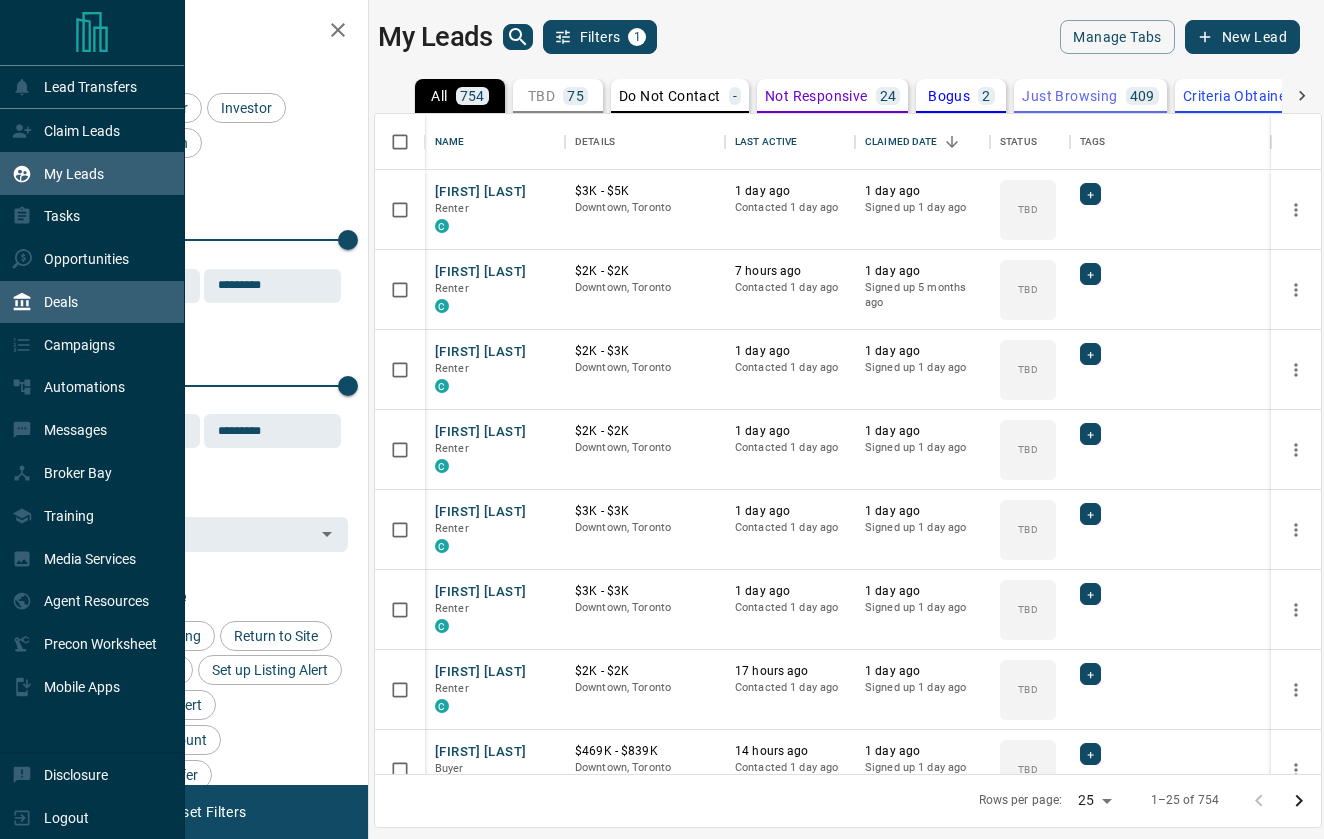 click on "Deals" at bounding box center (45, 302) 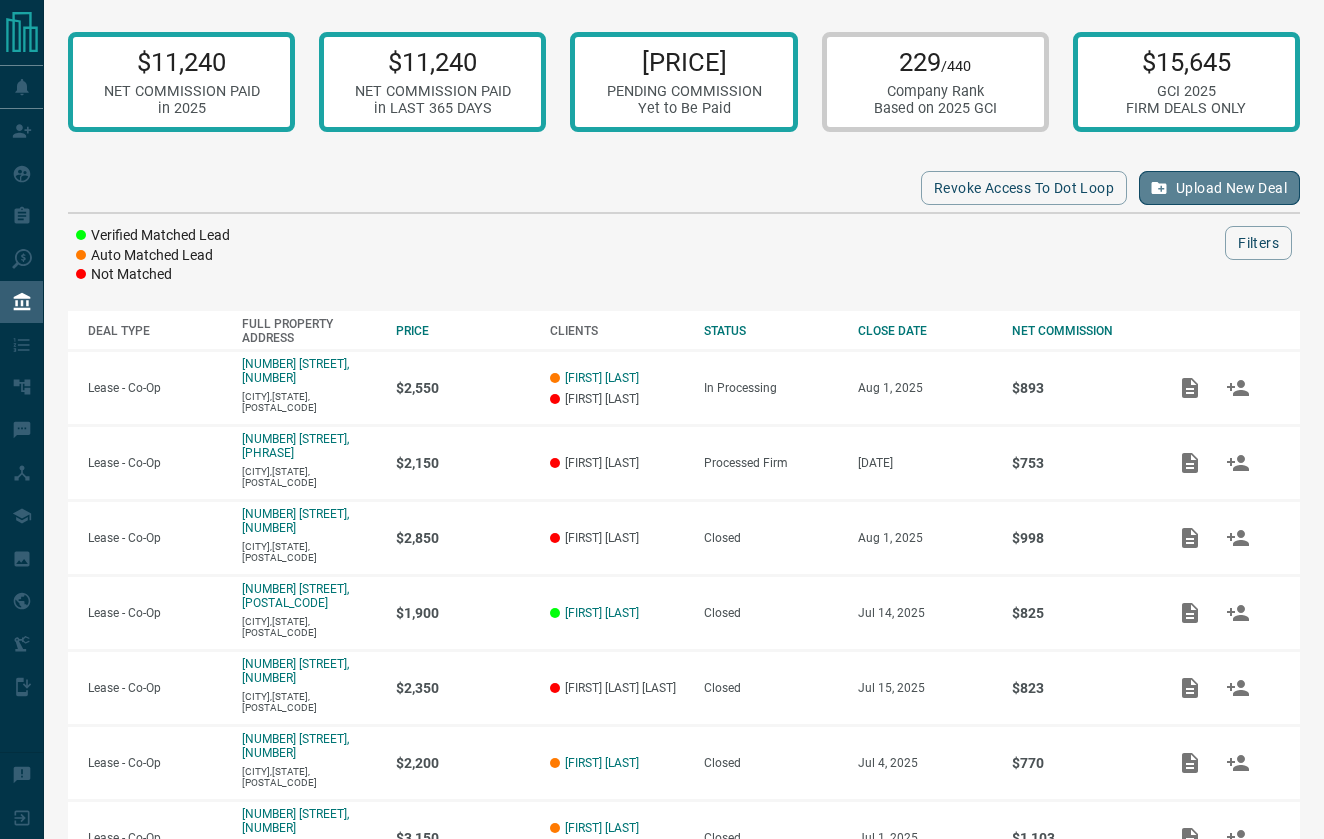 click on "Upload New Deal" at bounding box center (1219, 188) 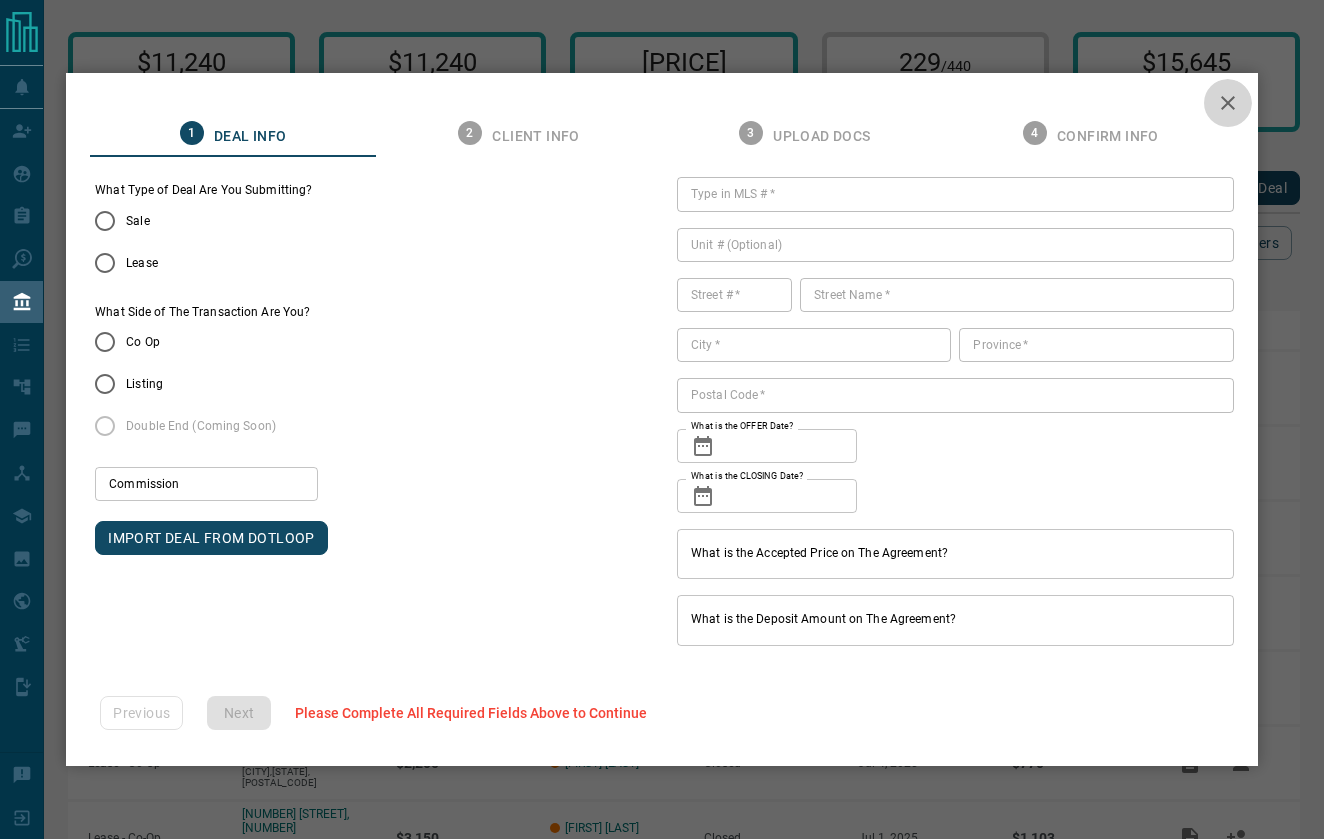 click 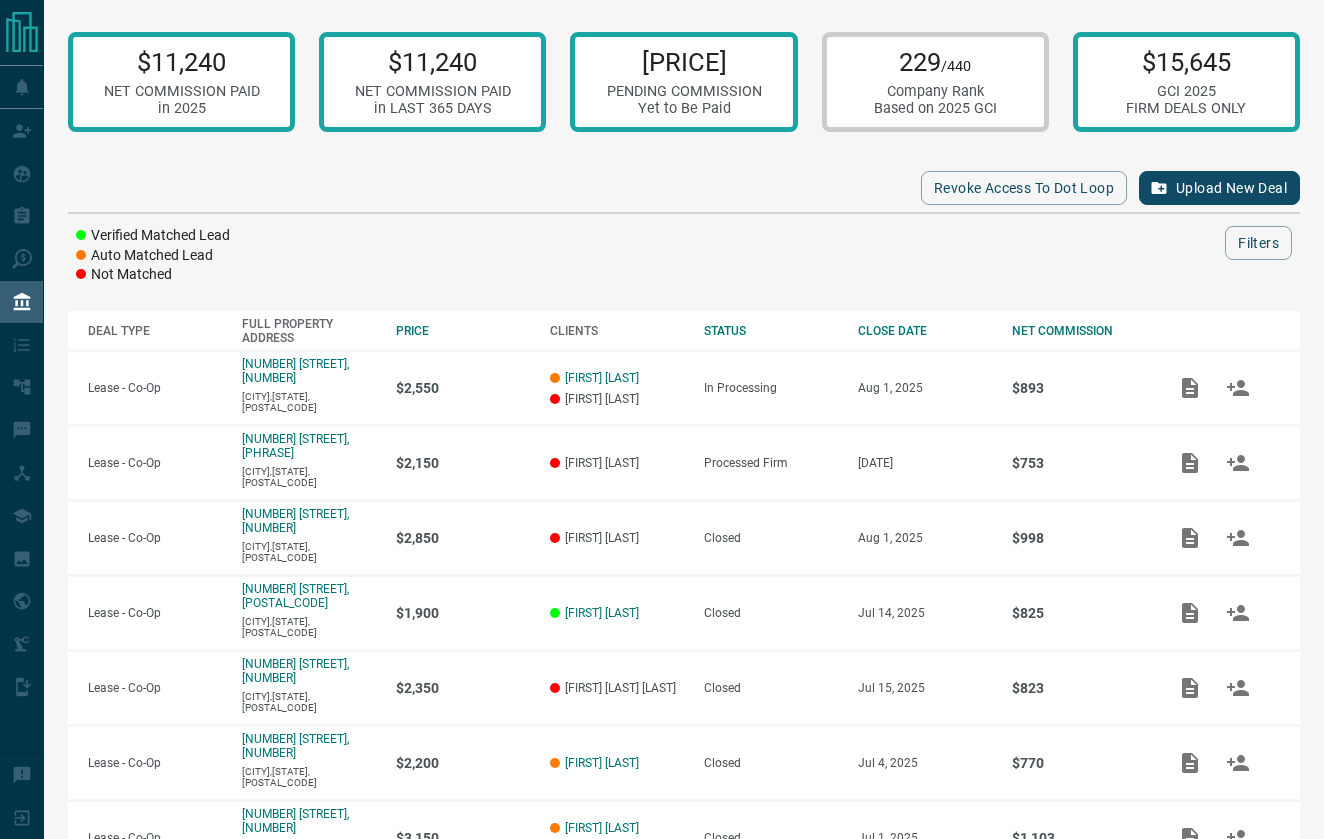 scroll, scrollTop: 0, scrollLeft: 0, axis: both 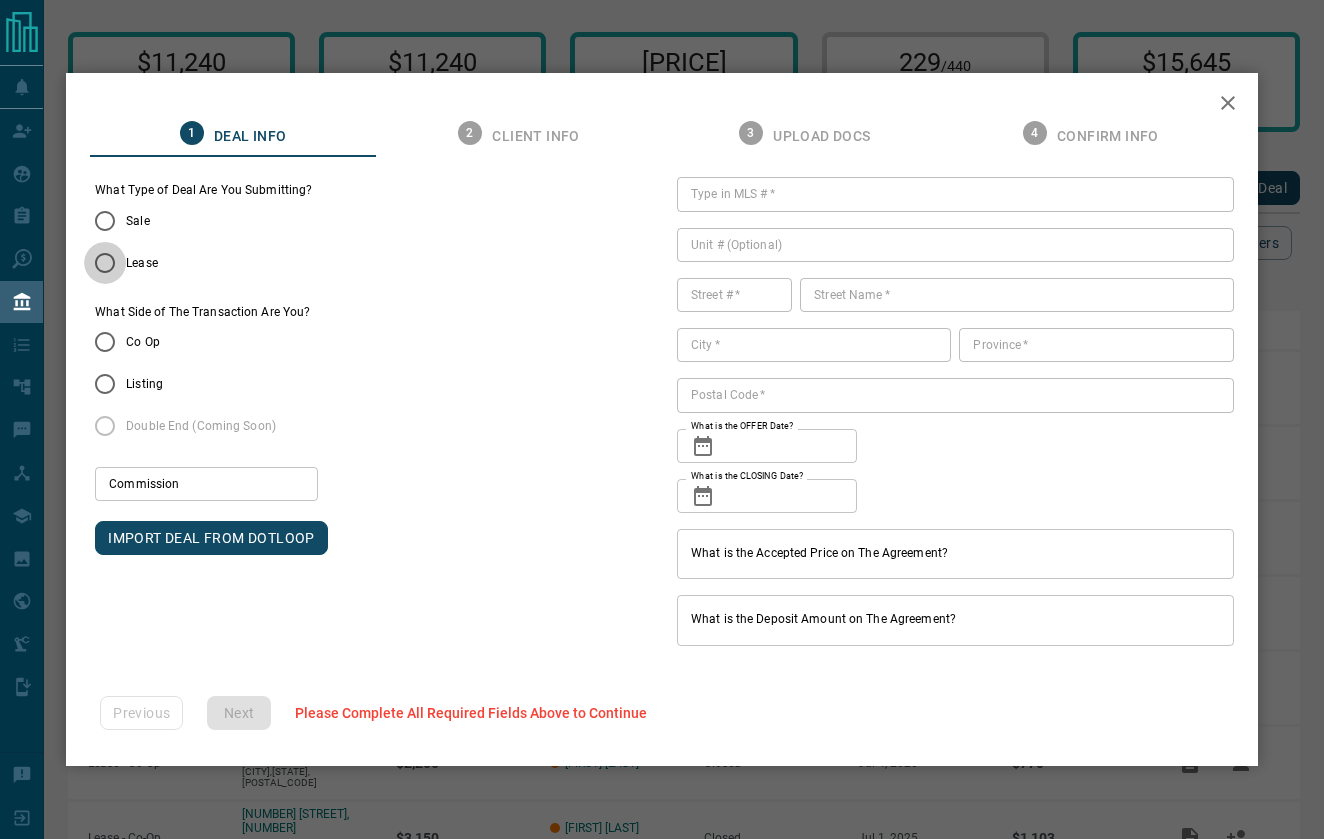 type on "***" 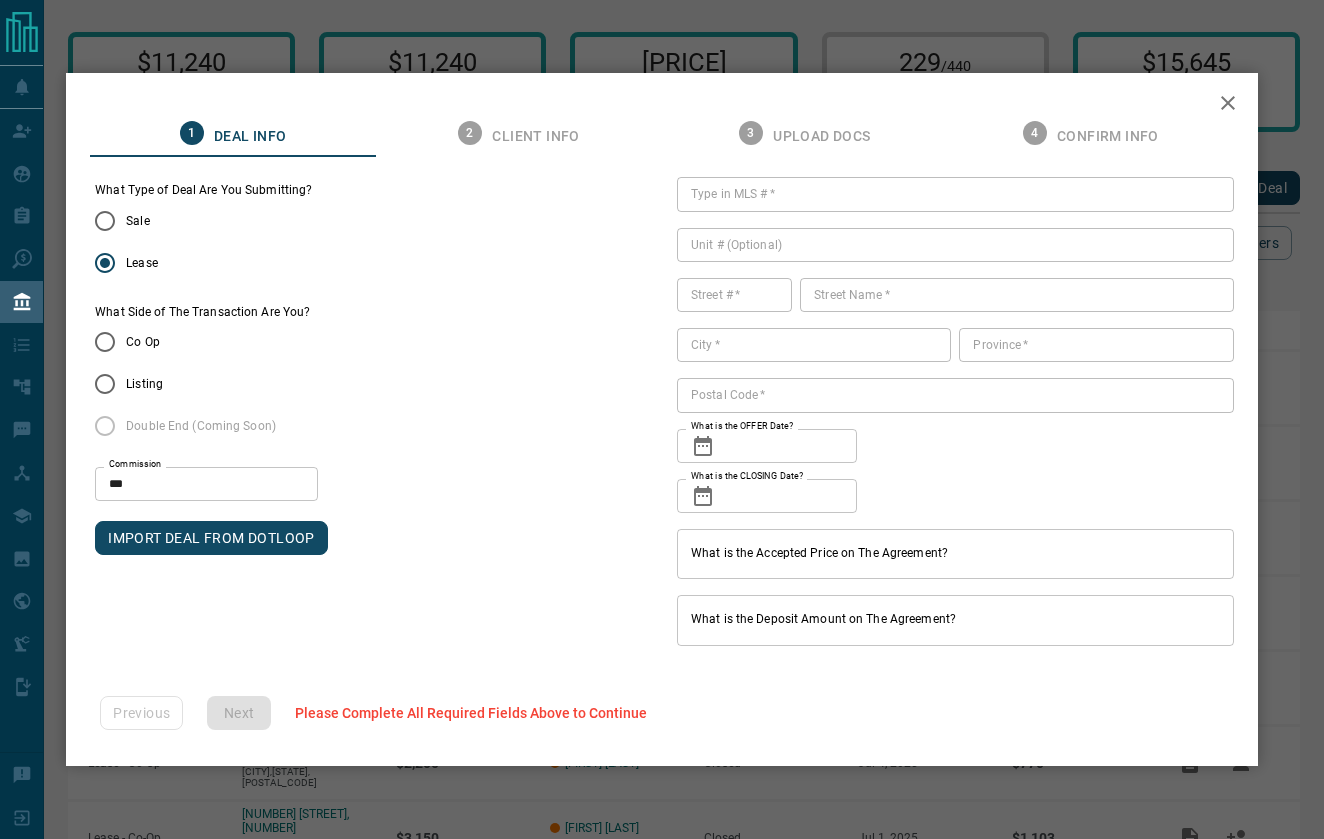click 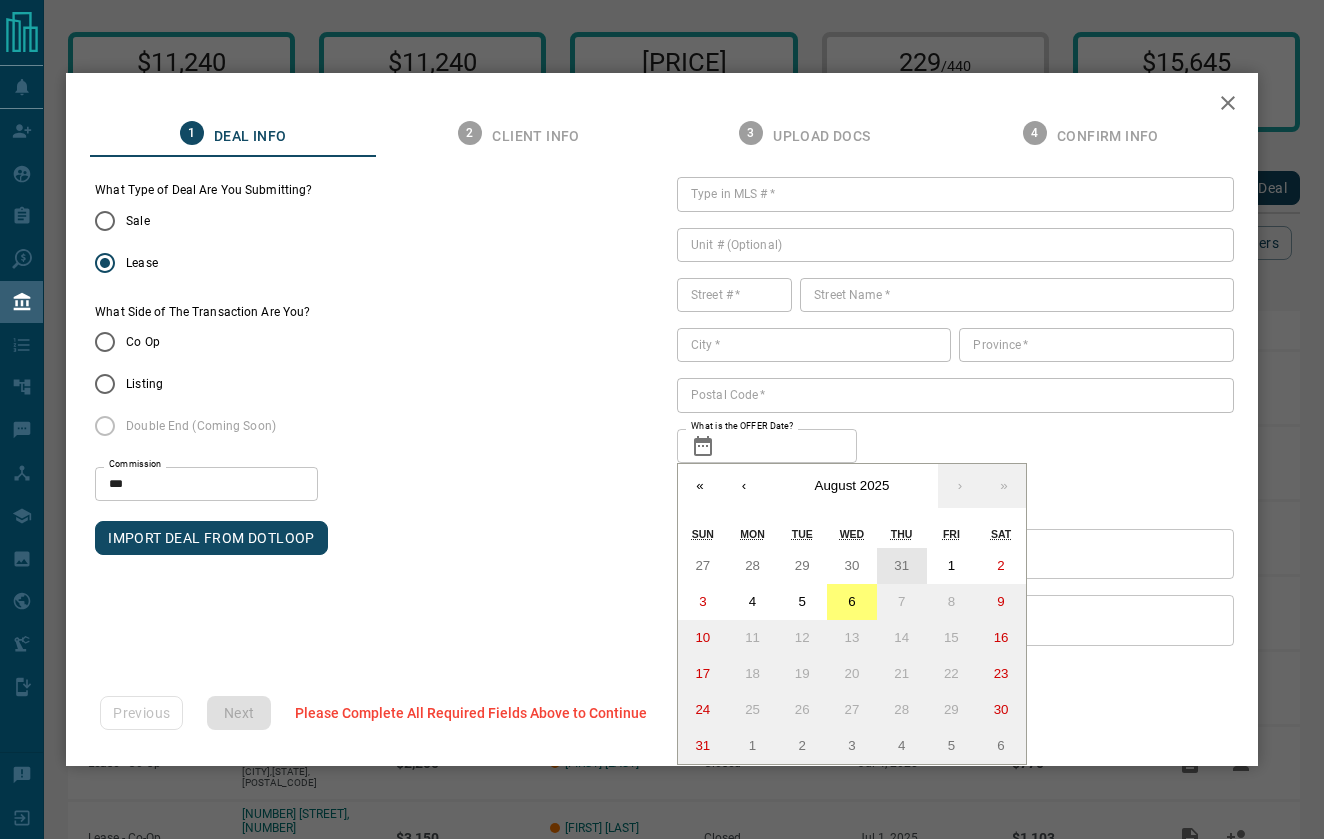 click on "31" at bounding box center [901, 565] 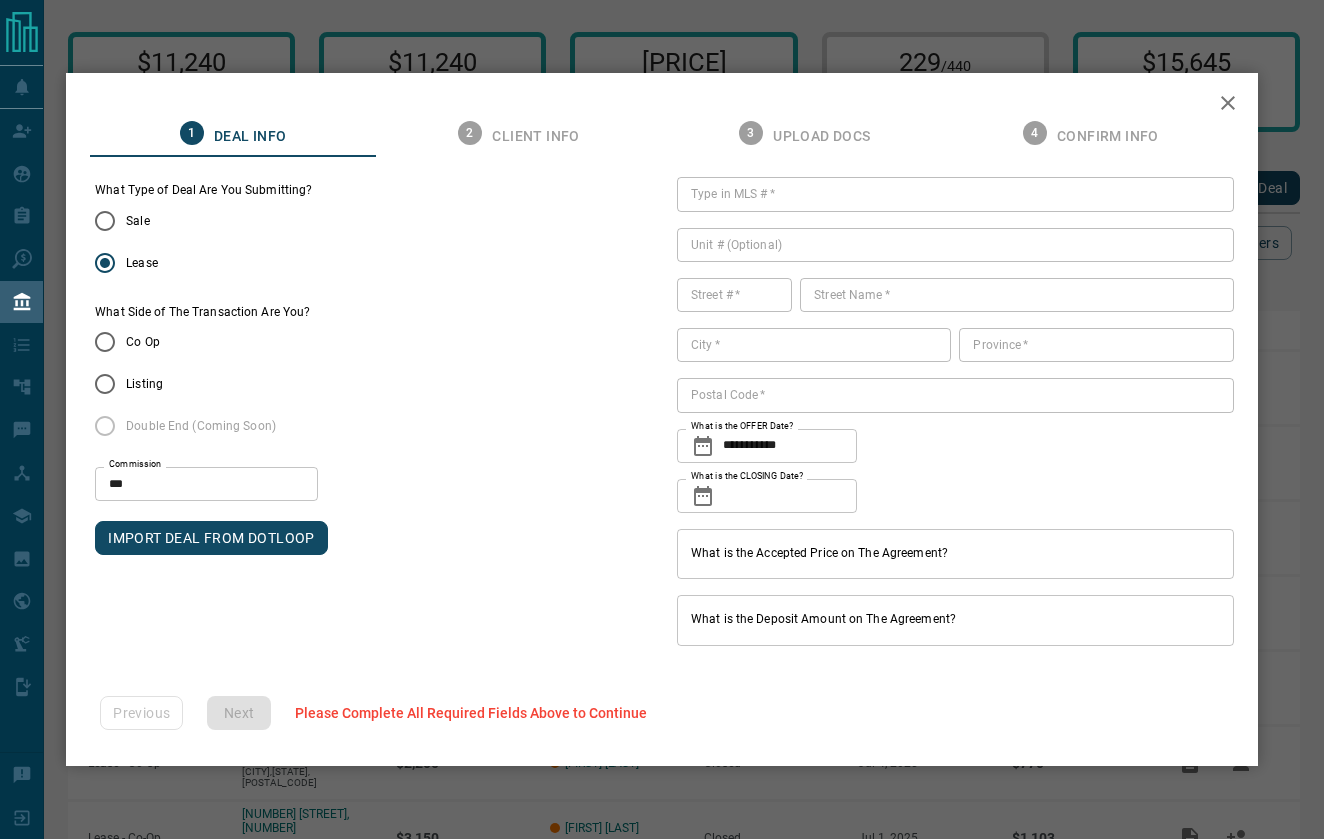 click 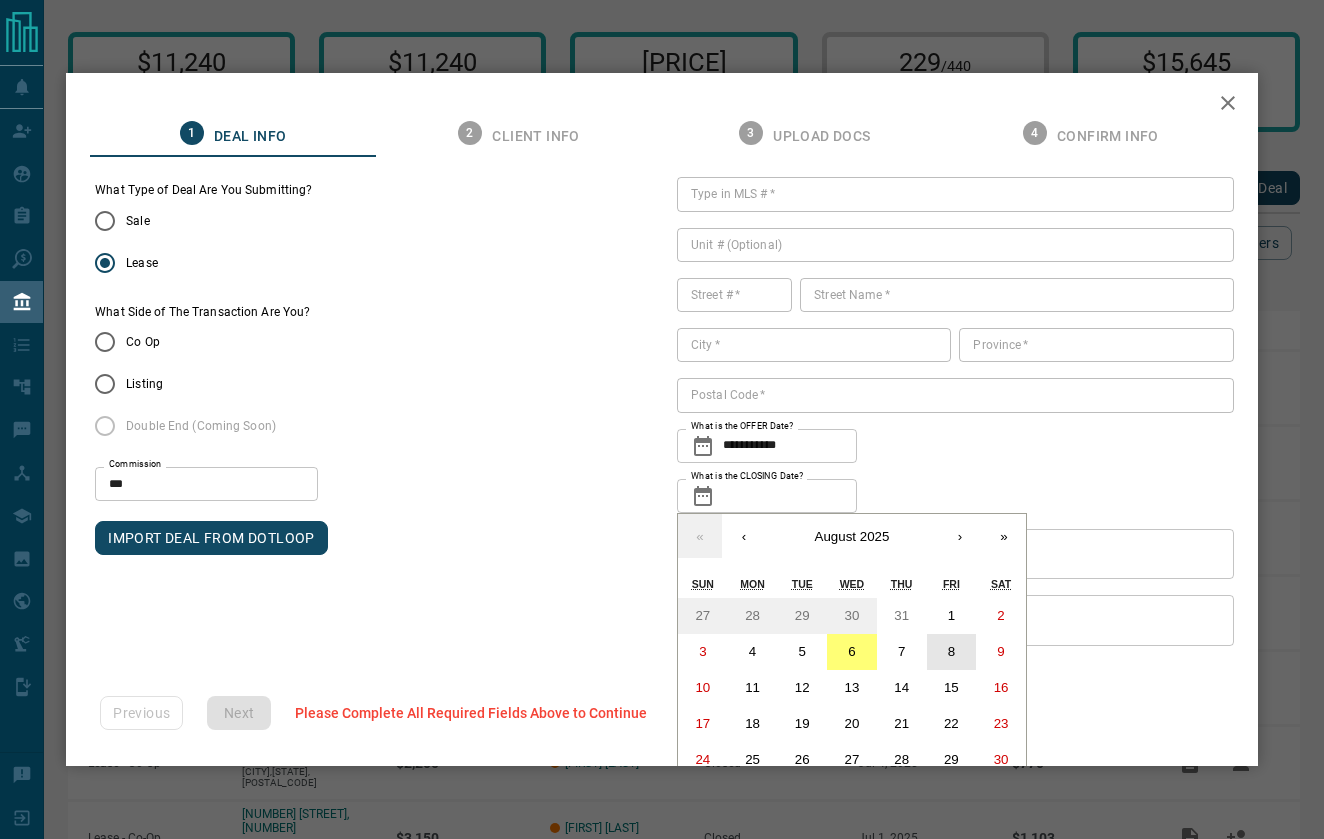 click on "8" at bounding box center (951, 651) 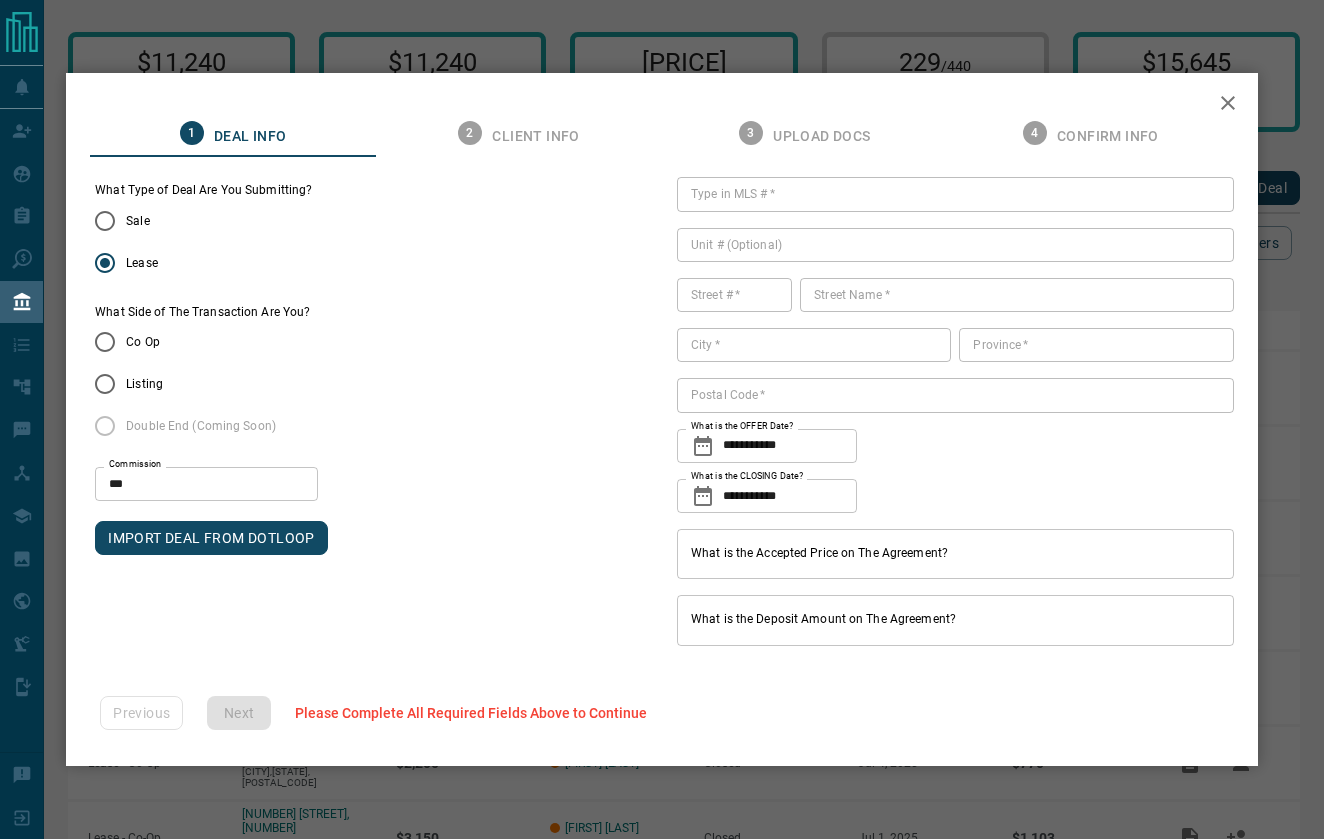 click on "Type in MLS #   *" at bounding box center [955, 194] 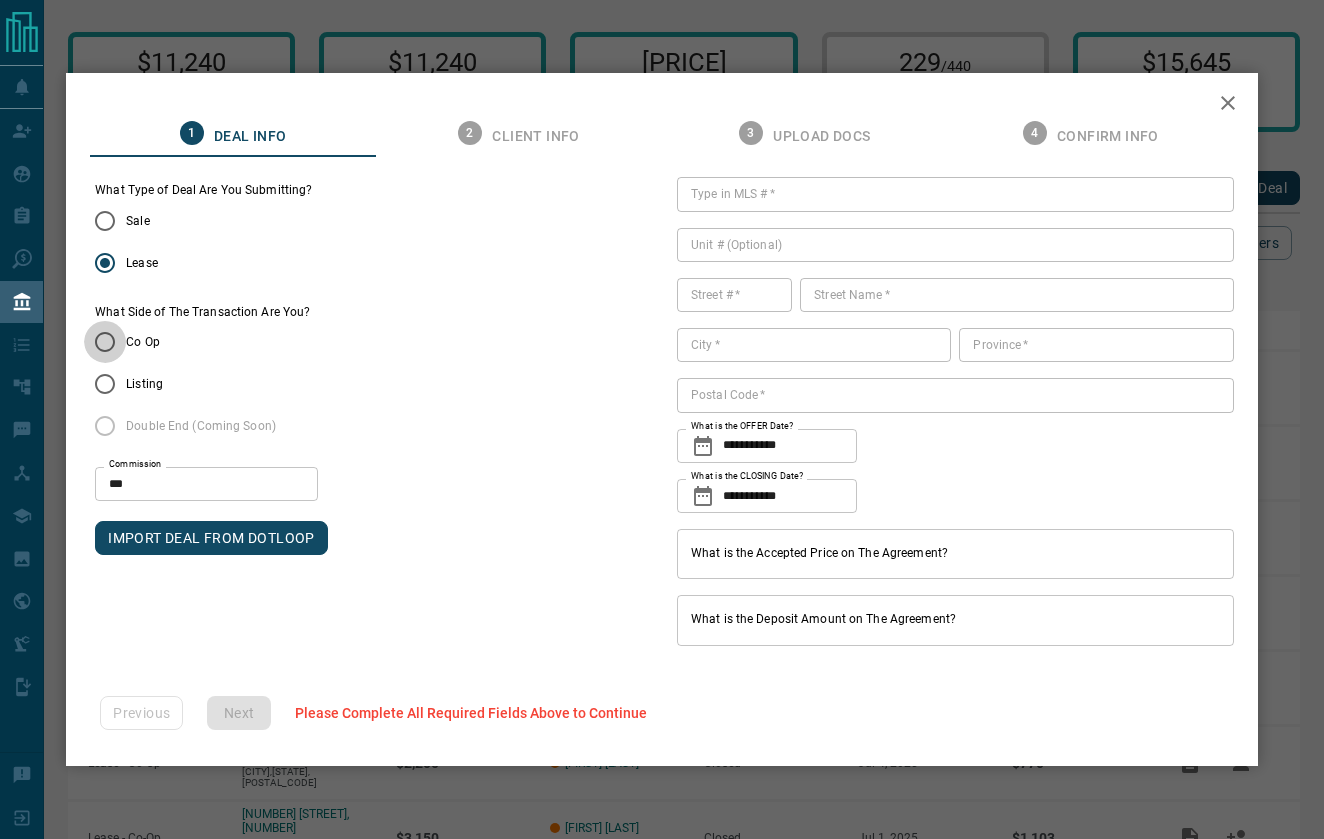 type 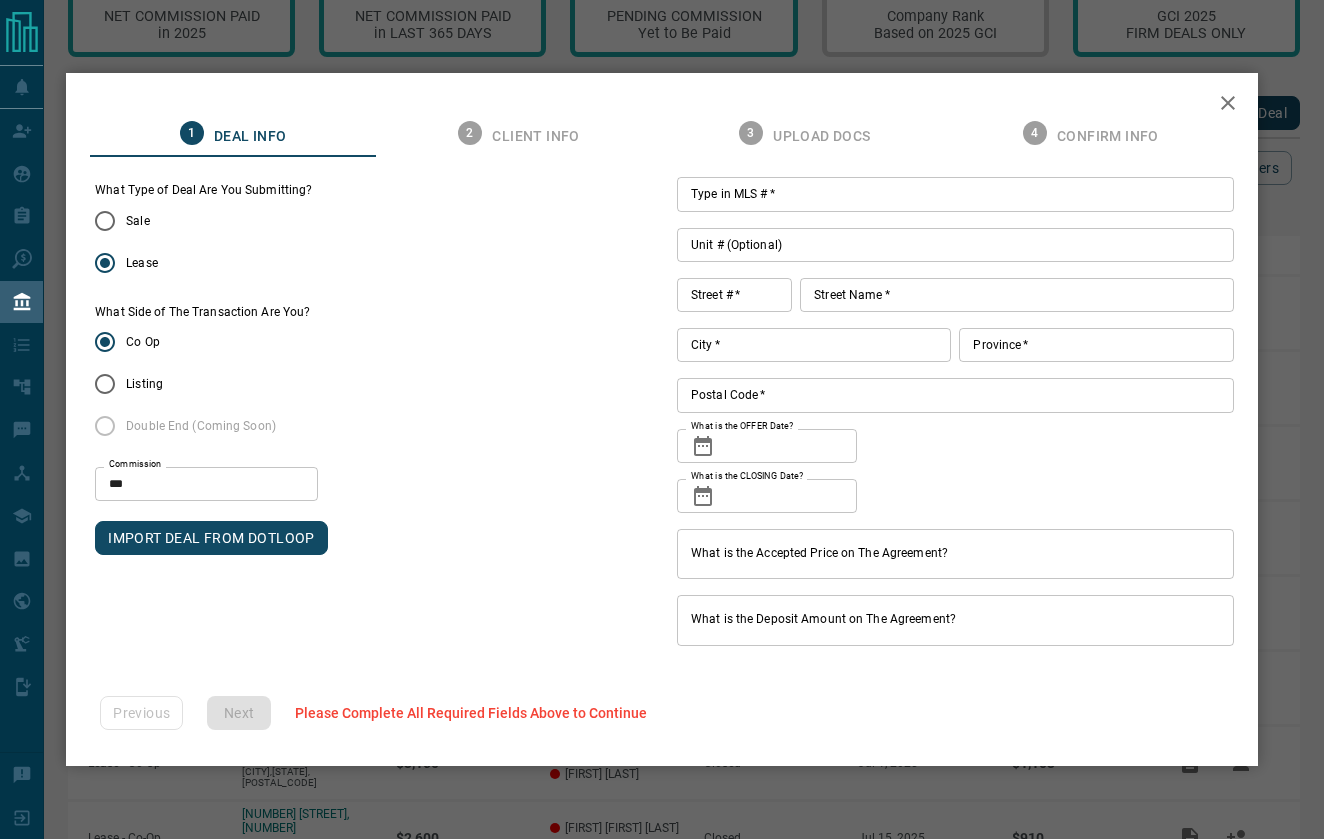 scroll, scrollTop: 76, scrollLeft: 0, axis: vertical 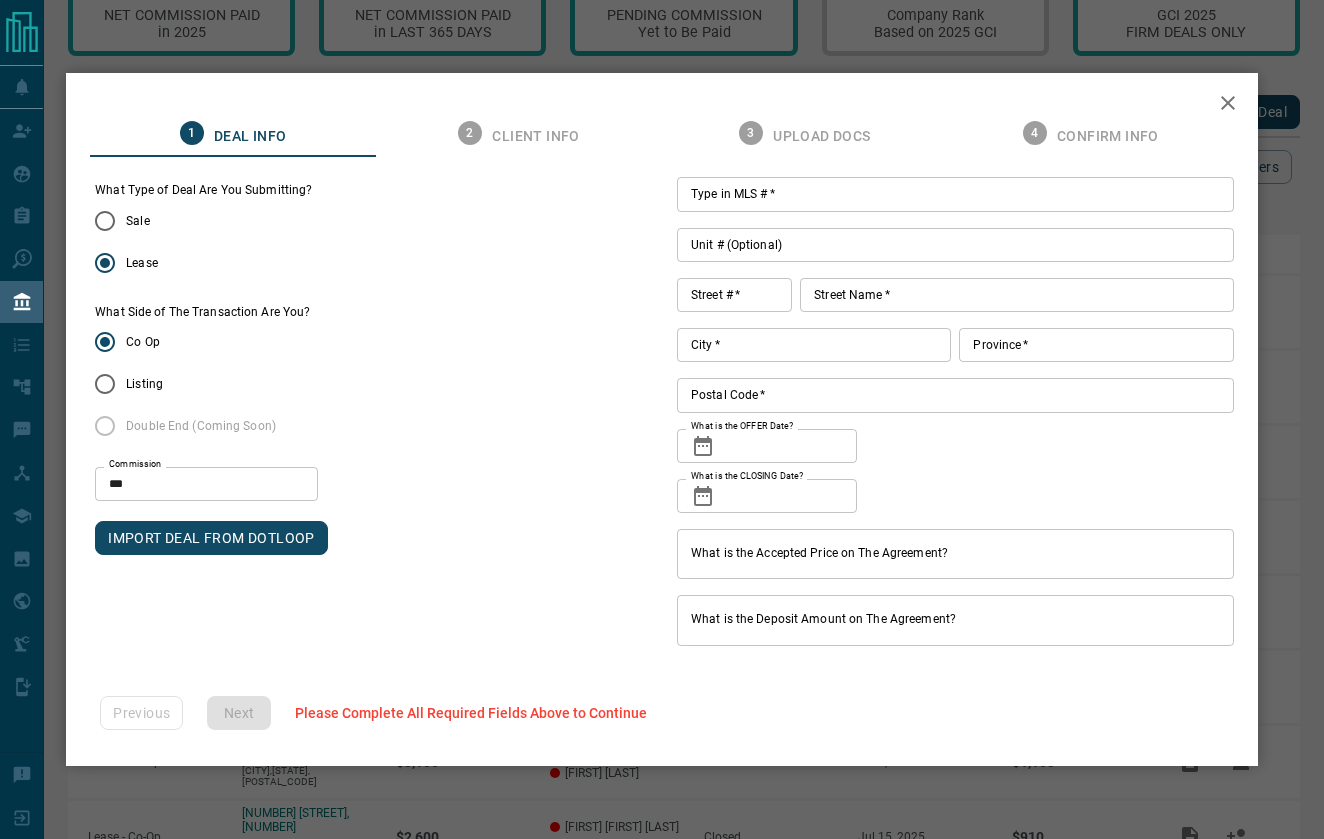 click on "​ What is the OFFER Date?" at bounding box center [767, 446] 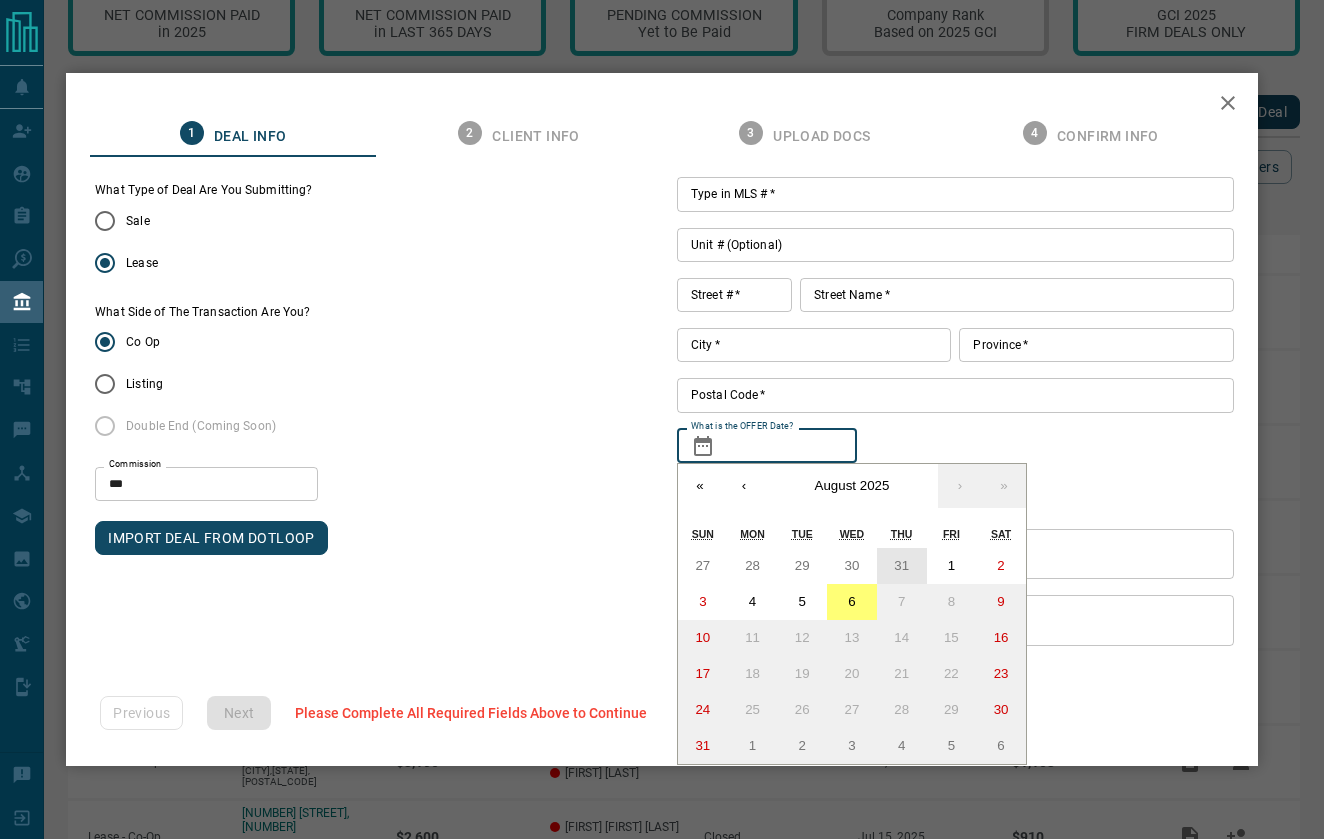click on "31" at bounding box center [901, 565] 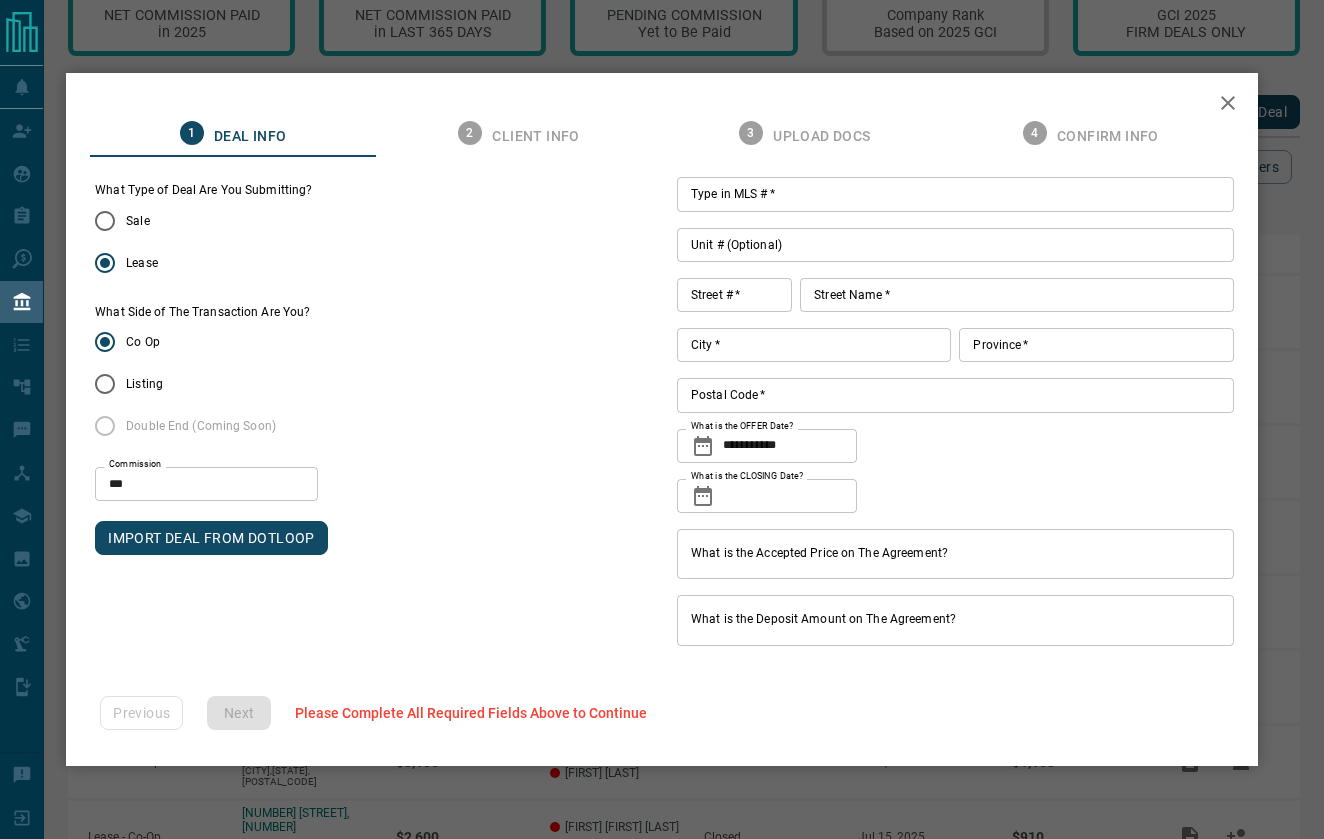 click on "​ What is the CLOSING Date?" at bounding box center (767, 496) 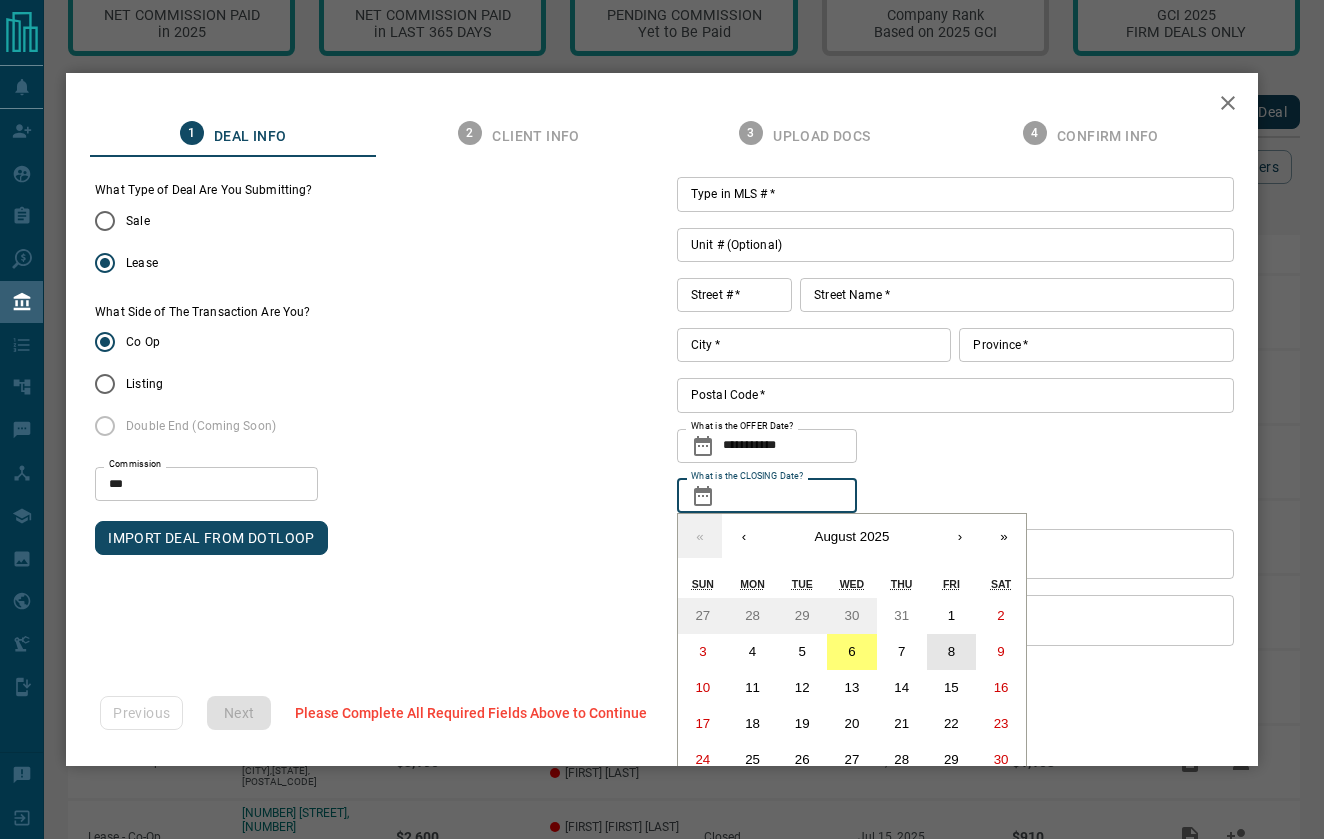 click on "8" at bounding box center [951, 651] 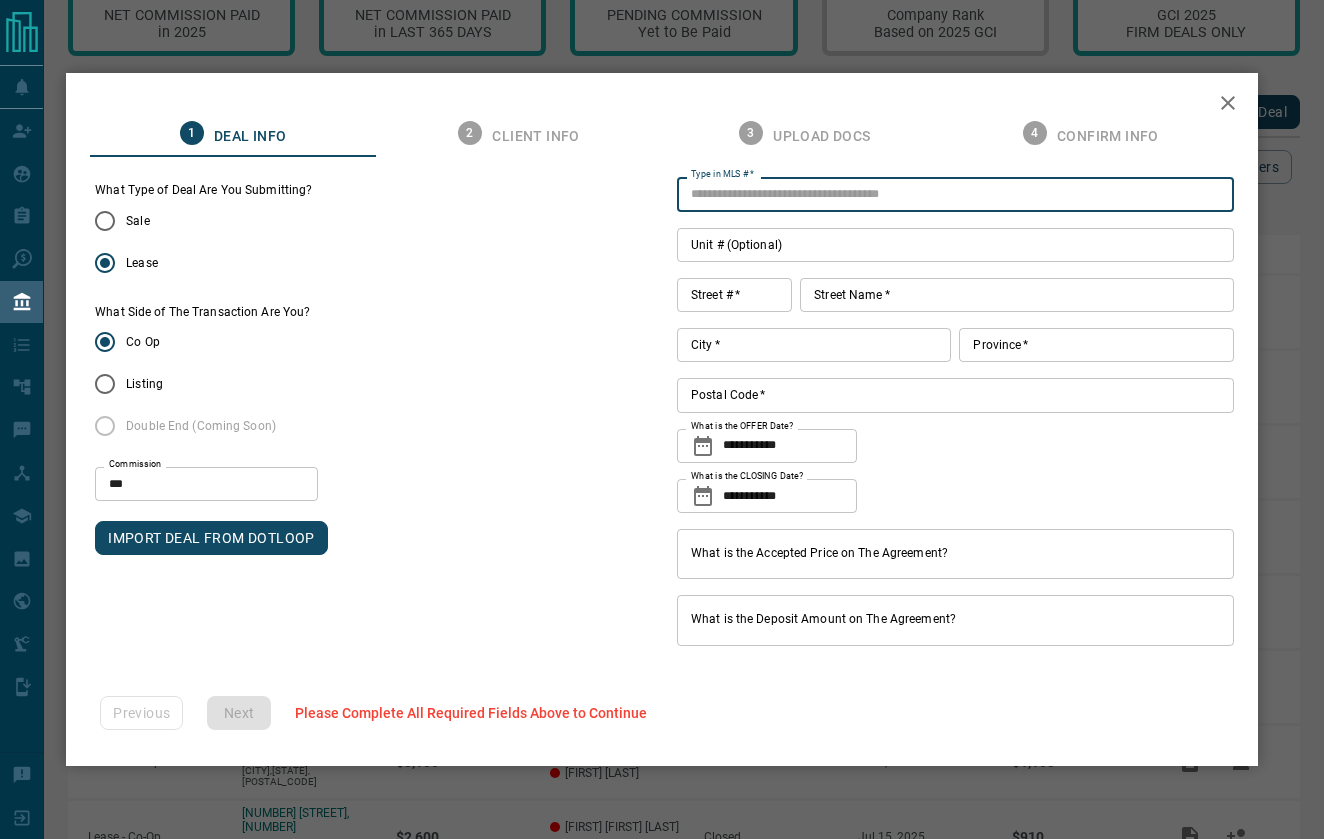 click on "Type in MLS #   *" at bounding box center (955, 194) 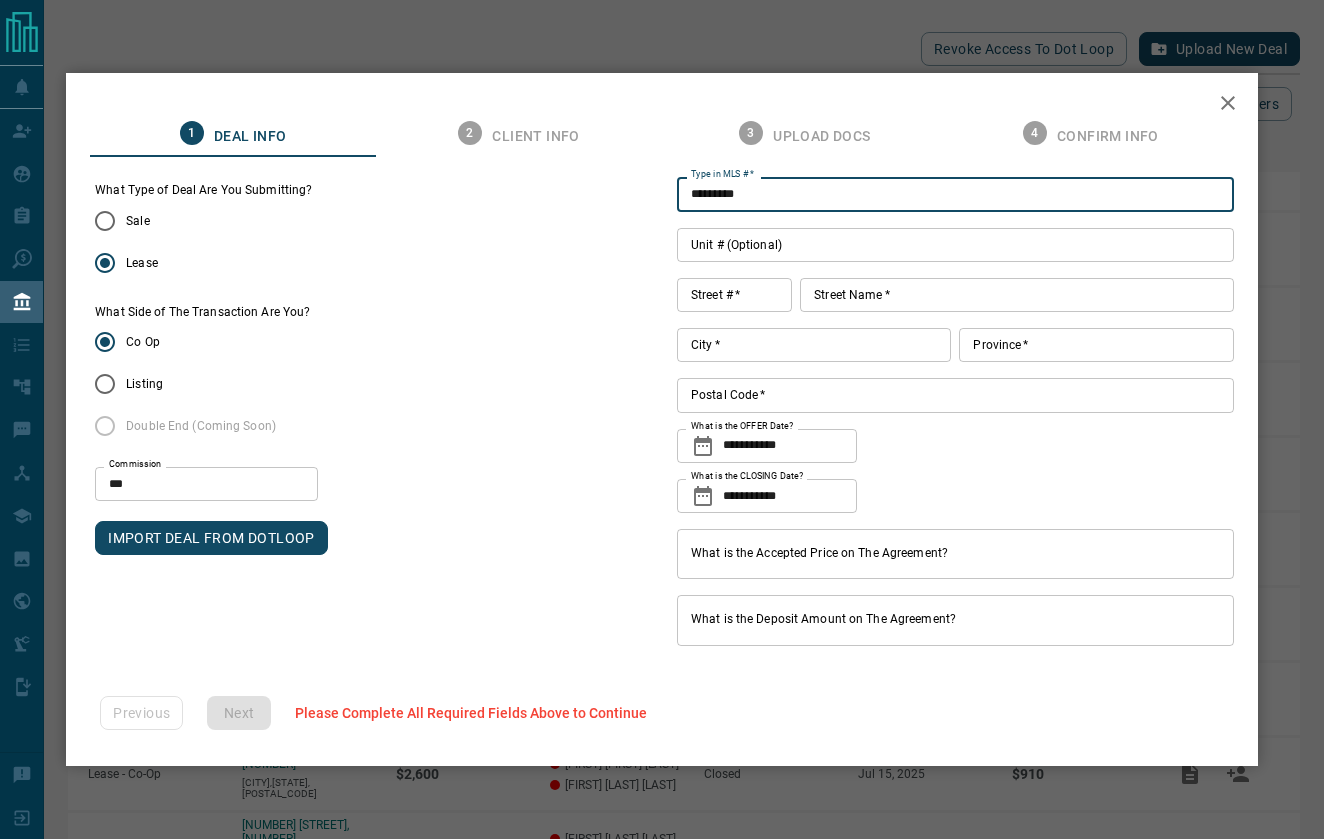 scroll, scrollTop: 140, scrollLeft: 0, axis: vertical 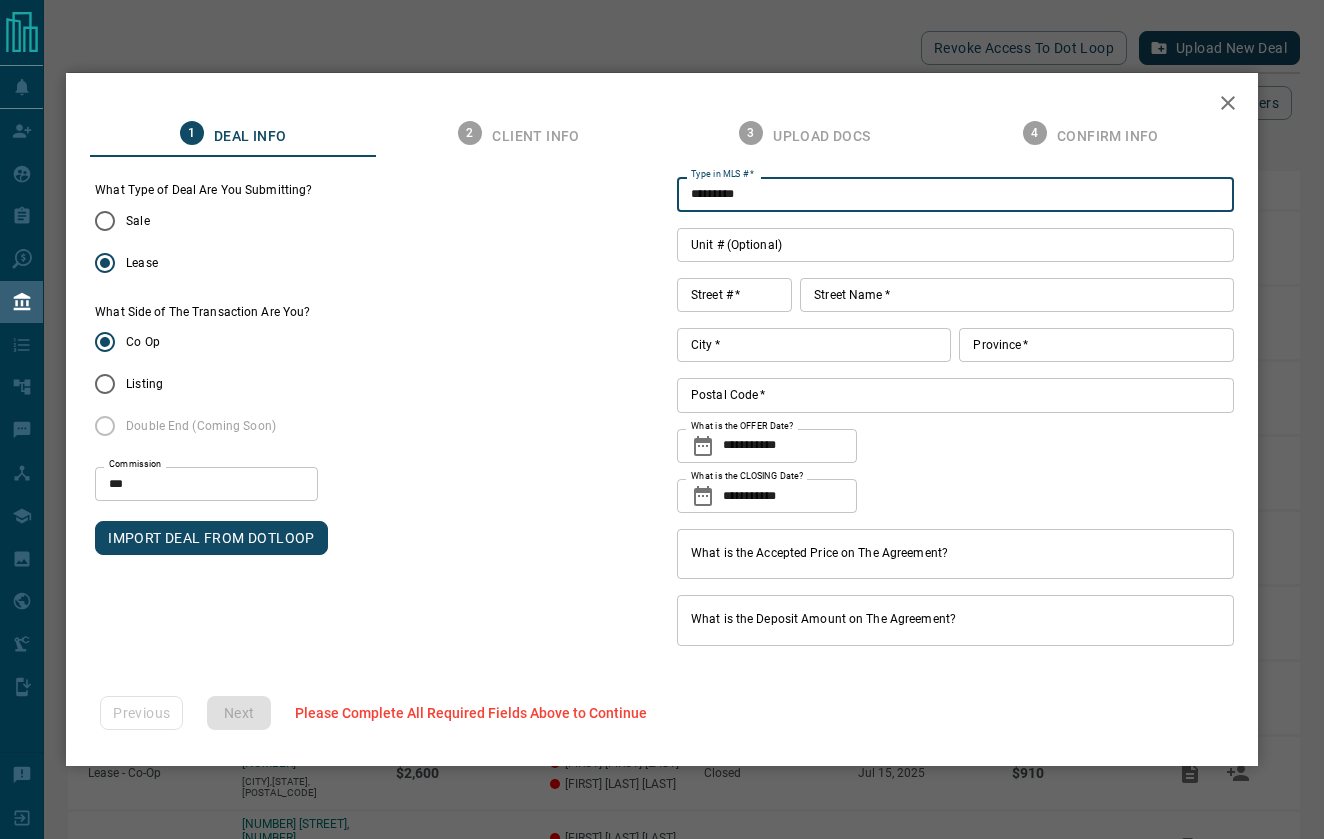 type on "*********" 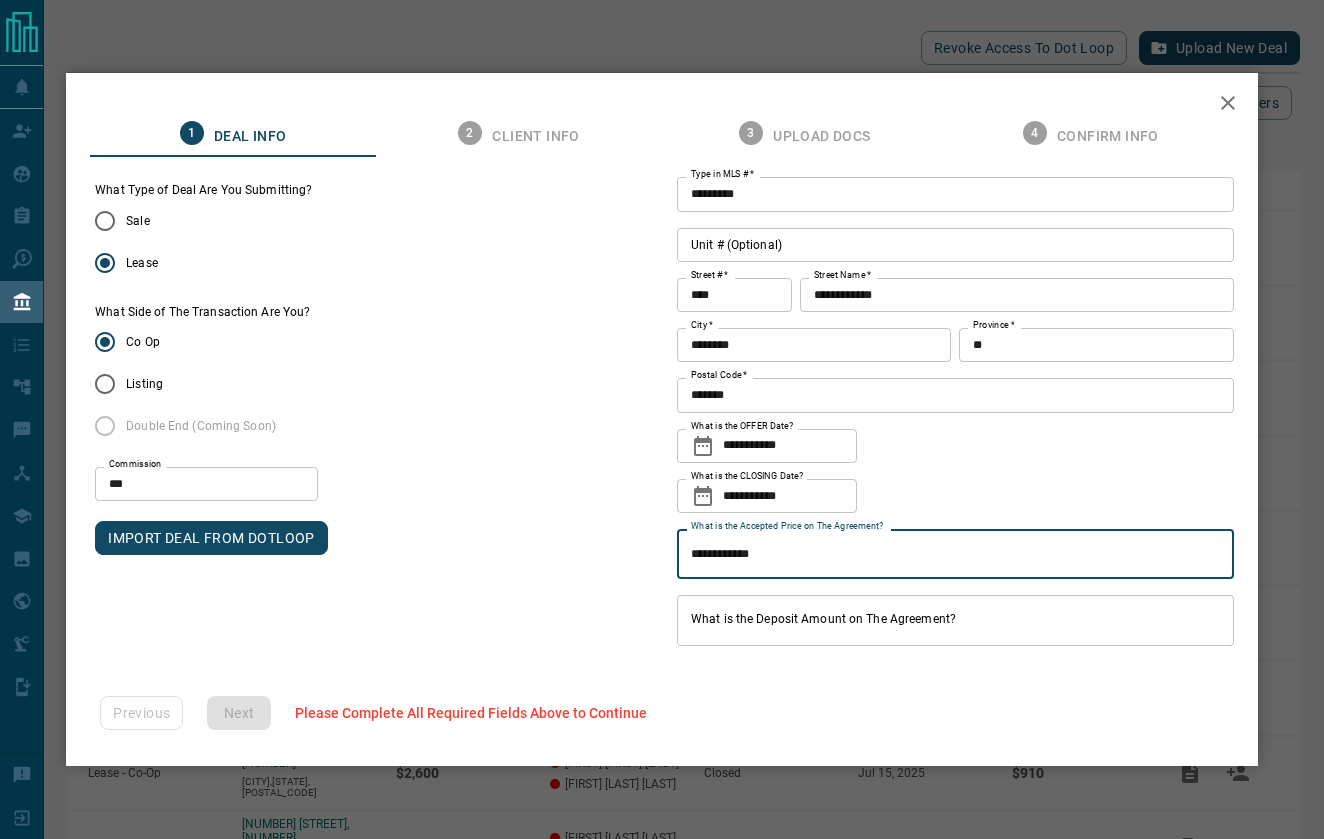 type on "**********" 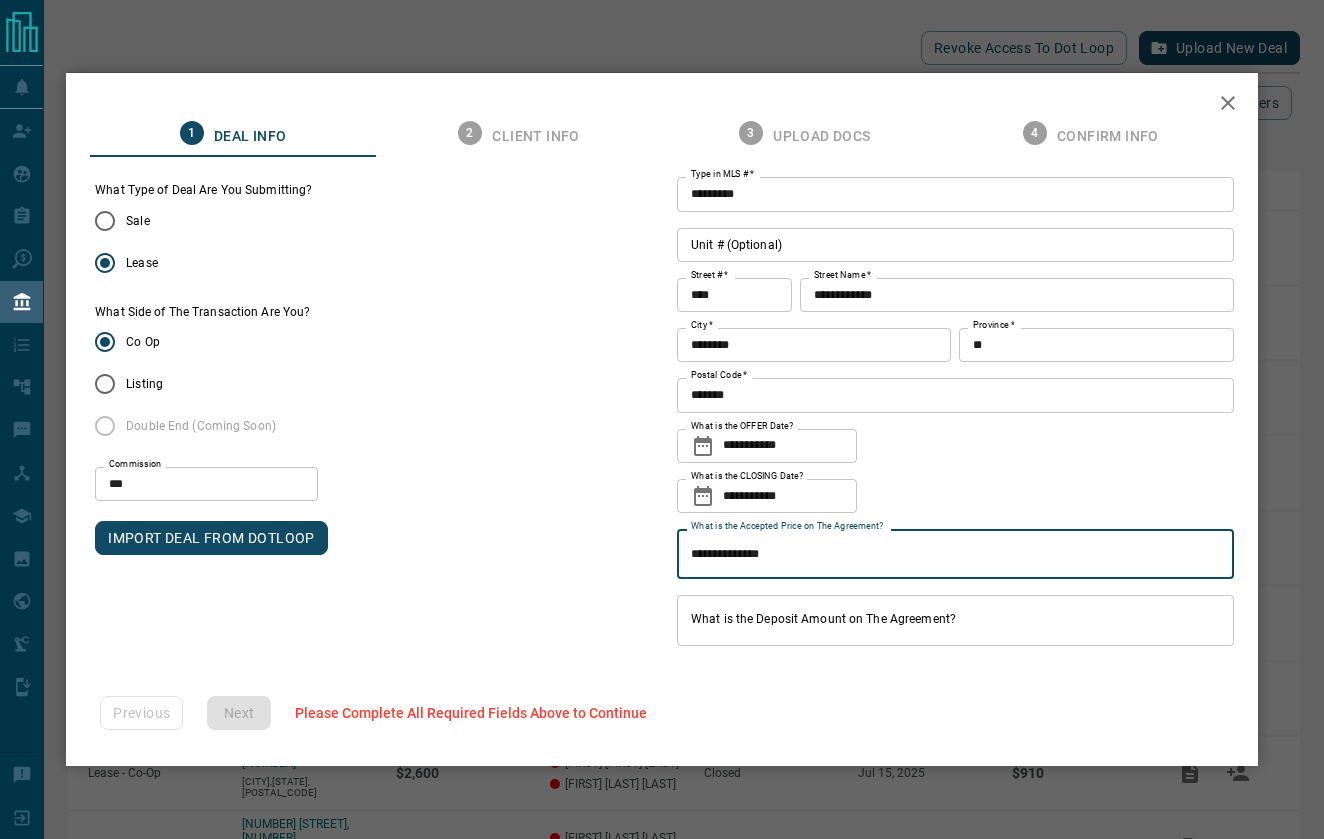 click on "What is the Deposit Amount on The Agreement?" at bounding box center (955, 620) 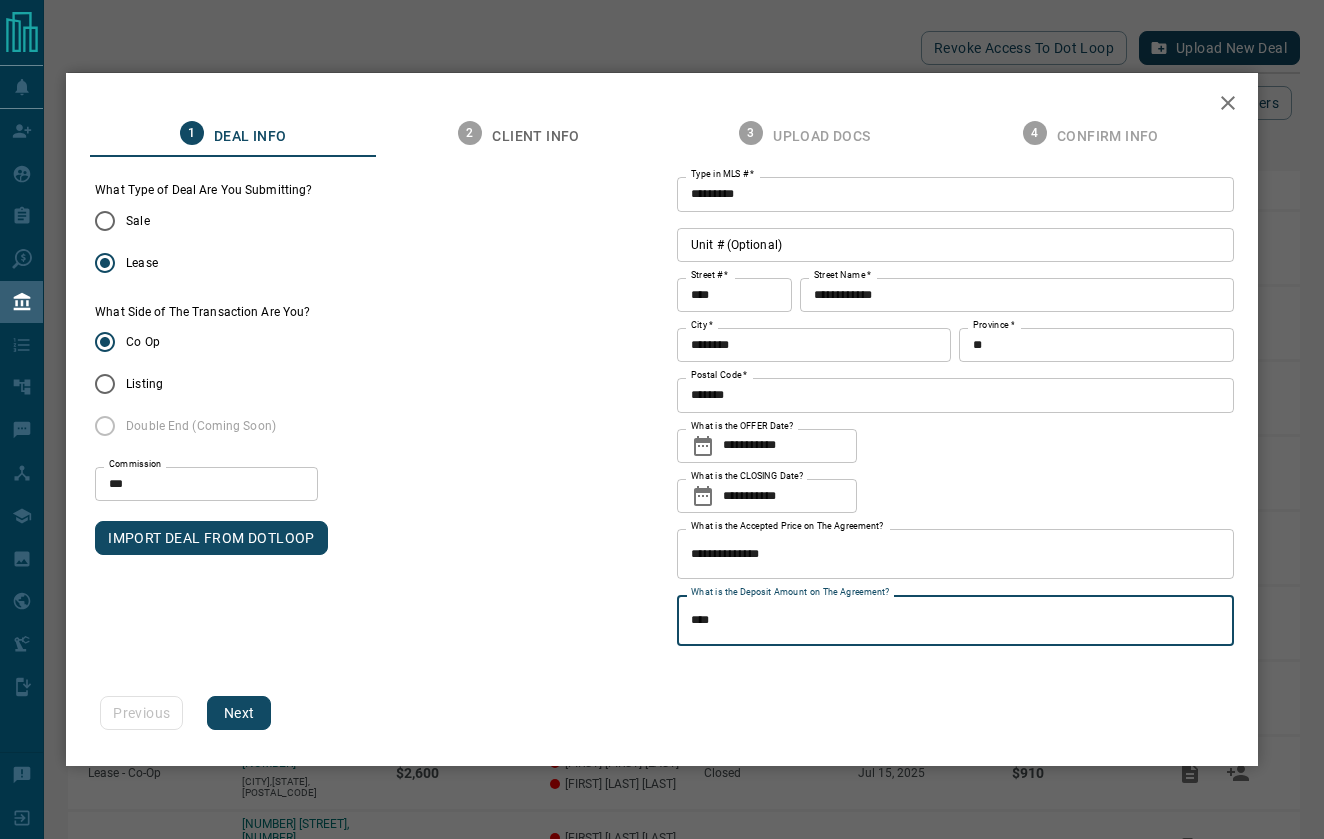 type on "******" 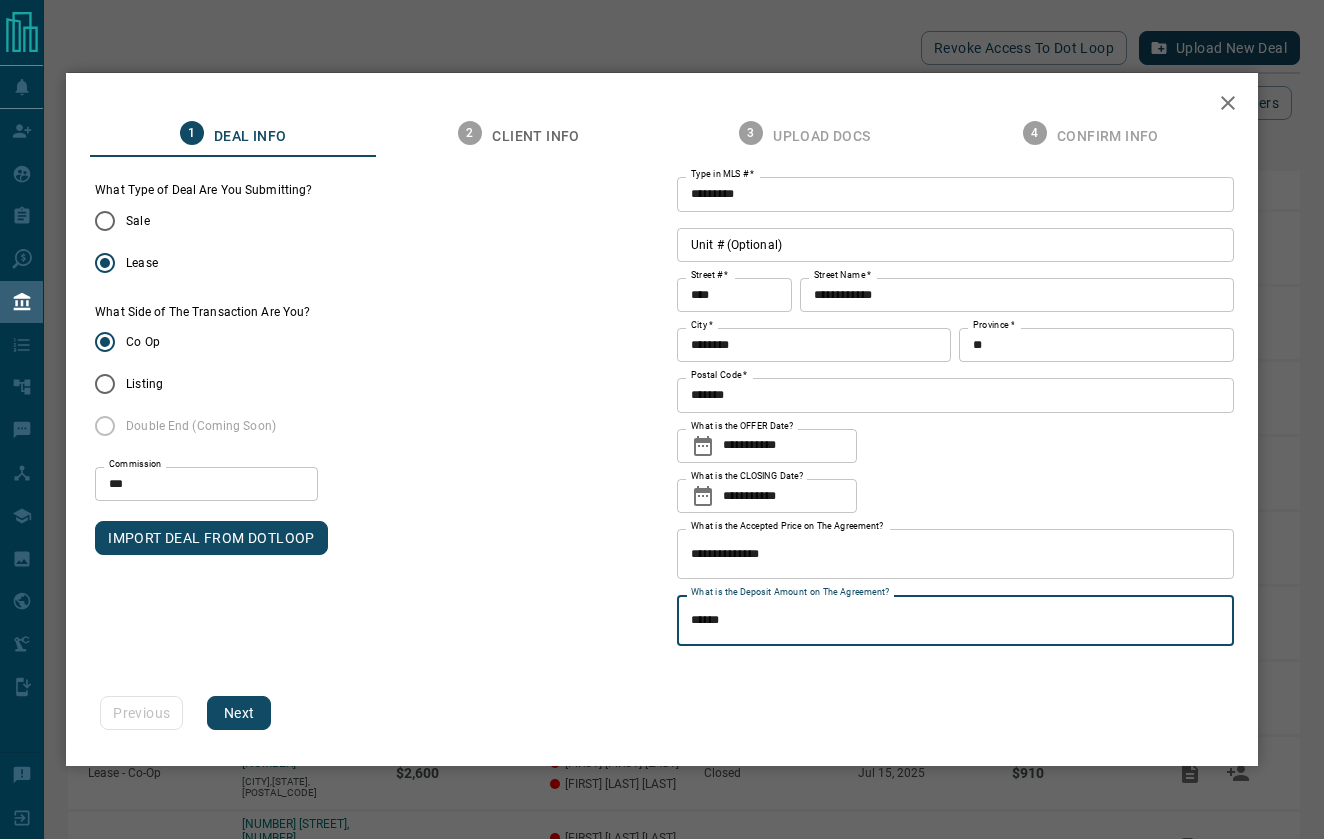 click on "**********" at bounding box center [662, 419] 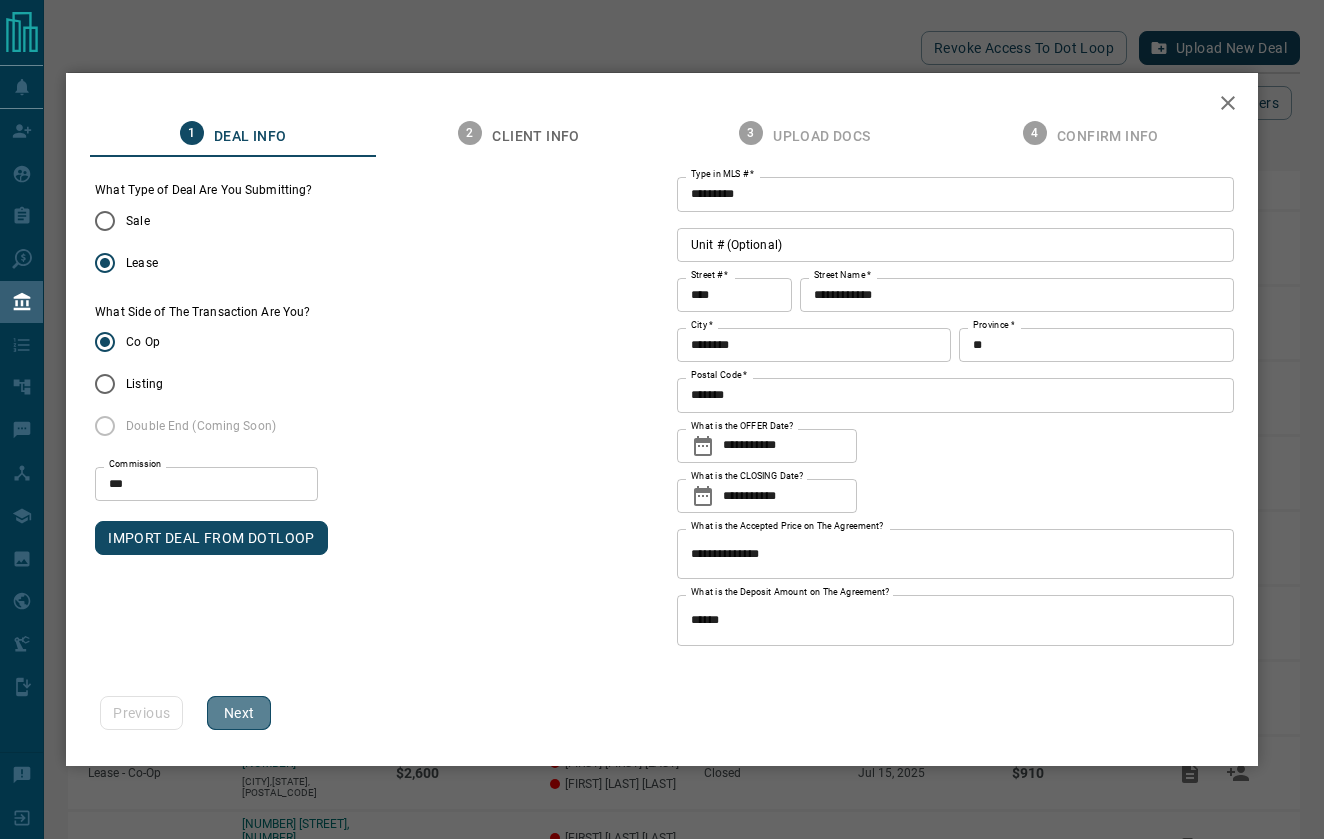click on "Next" at bounding box center [239, 713] 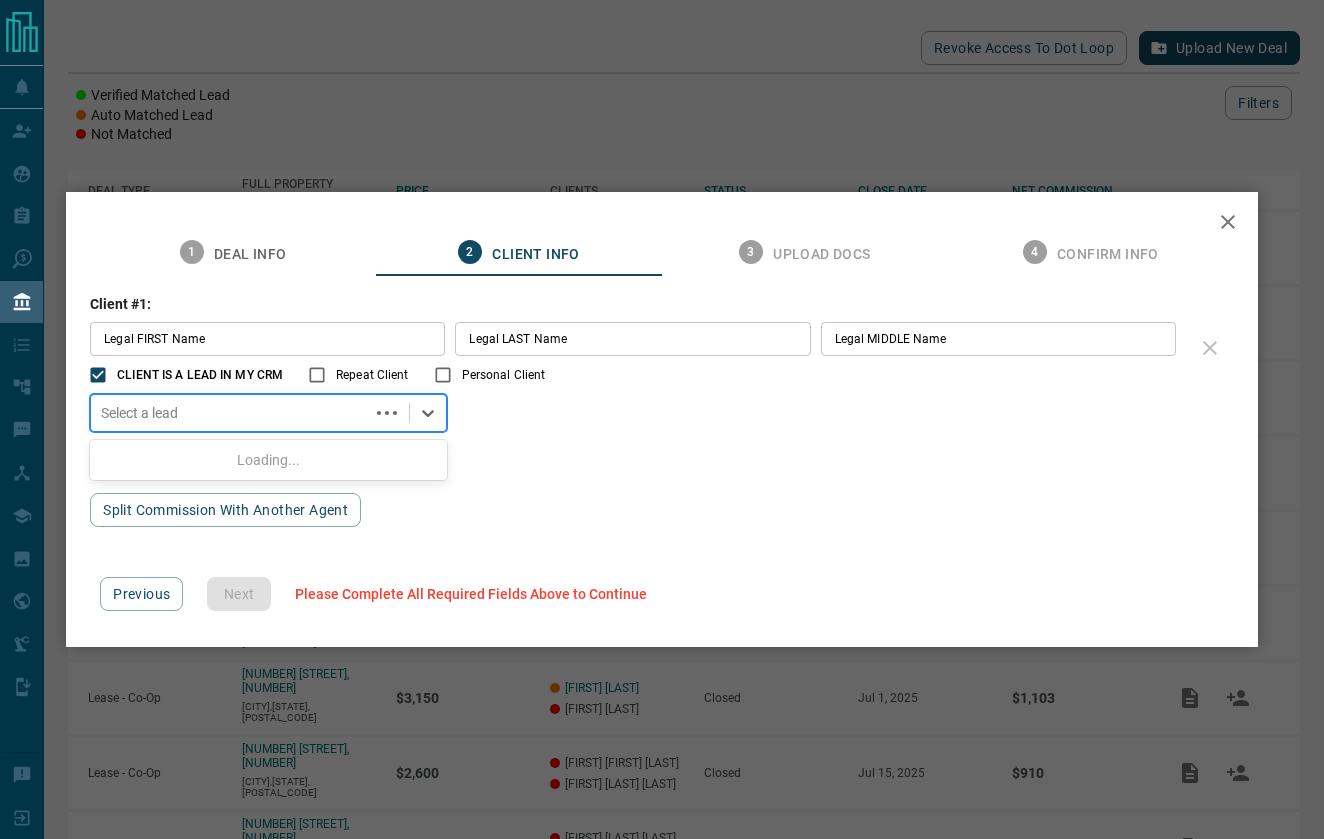 click at bounding box center (230, 413) 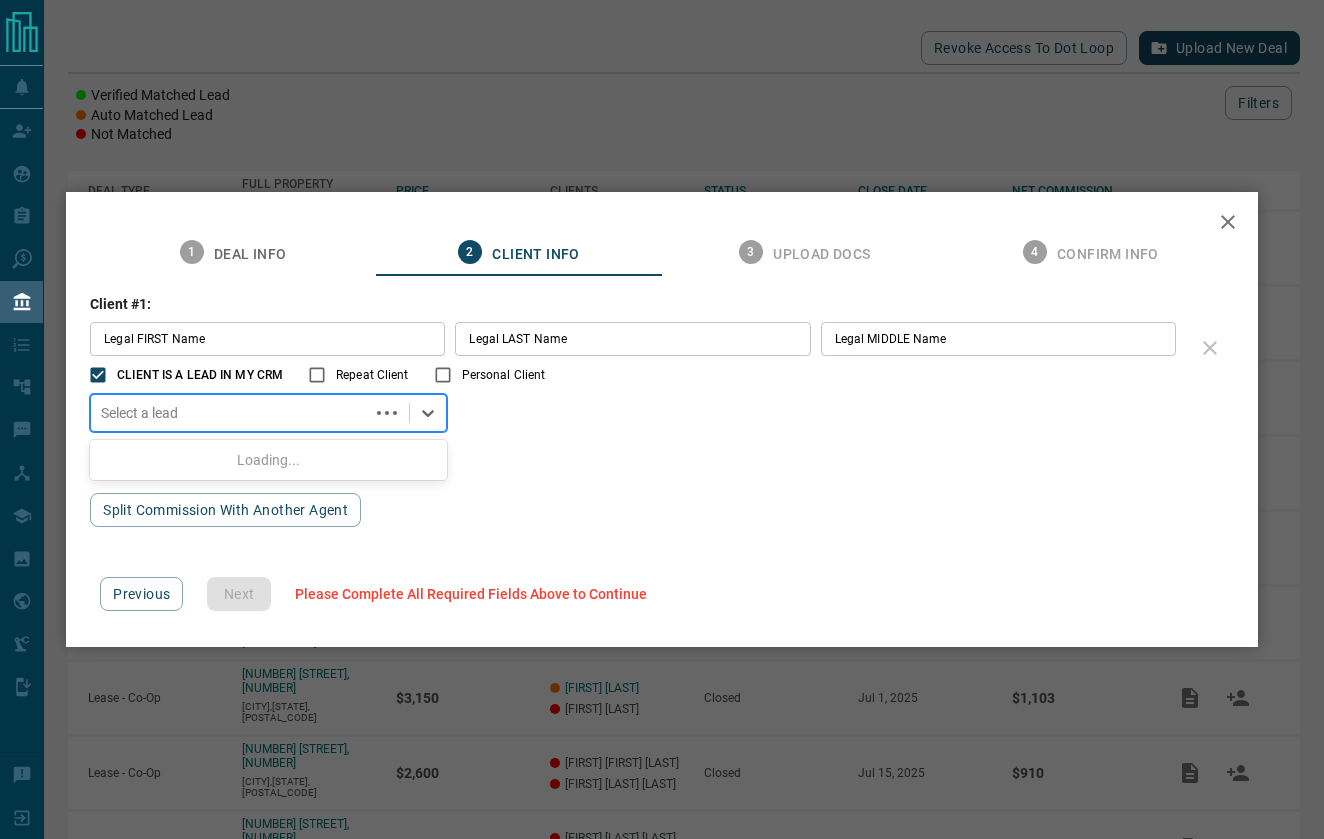 click on "Client #1: Legal FIRST Name Legal FIRST Name Legal LAST Name Legal LAST Name Legal MIDDLE Name Legal MIDDLE Name CLIENT IS A LEAD IN MY CRM Repeat Client Personal Client Use Up and Down to choose options, press Enter to select the currently focused option, press Escape to exit the menu, press Tab to select the option and exit the menu. Select a lead Loading... + Add Another Client" at bounding box center [662, 384] 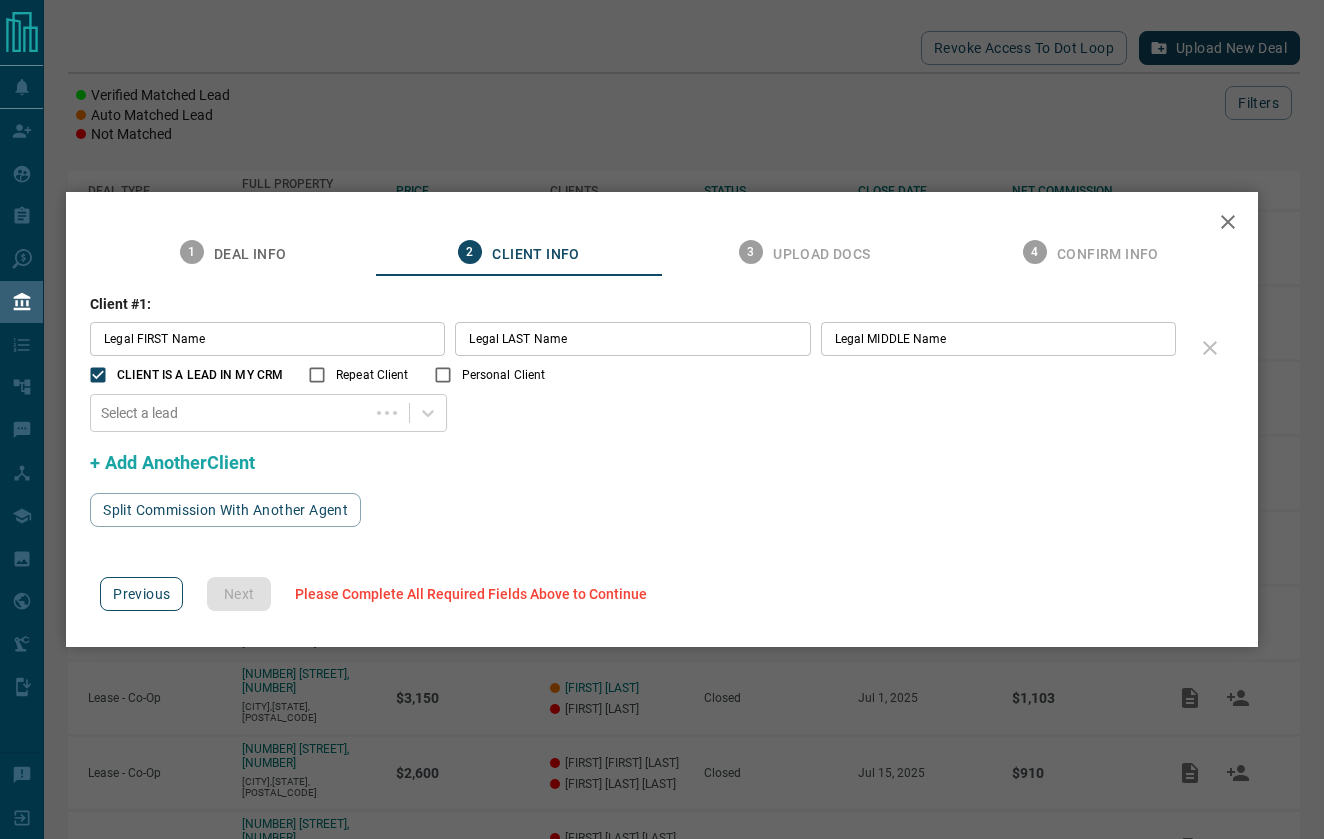 click on "Previous" at bounding box center [141, 594] 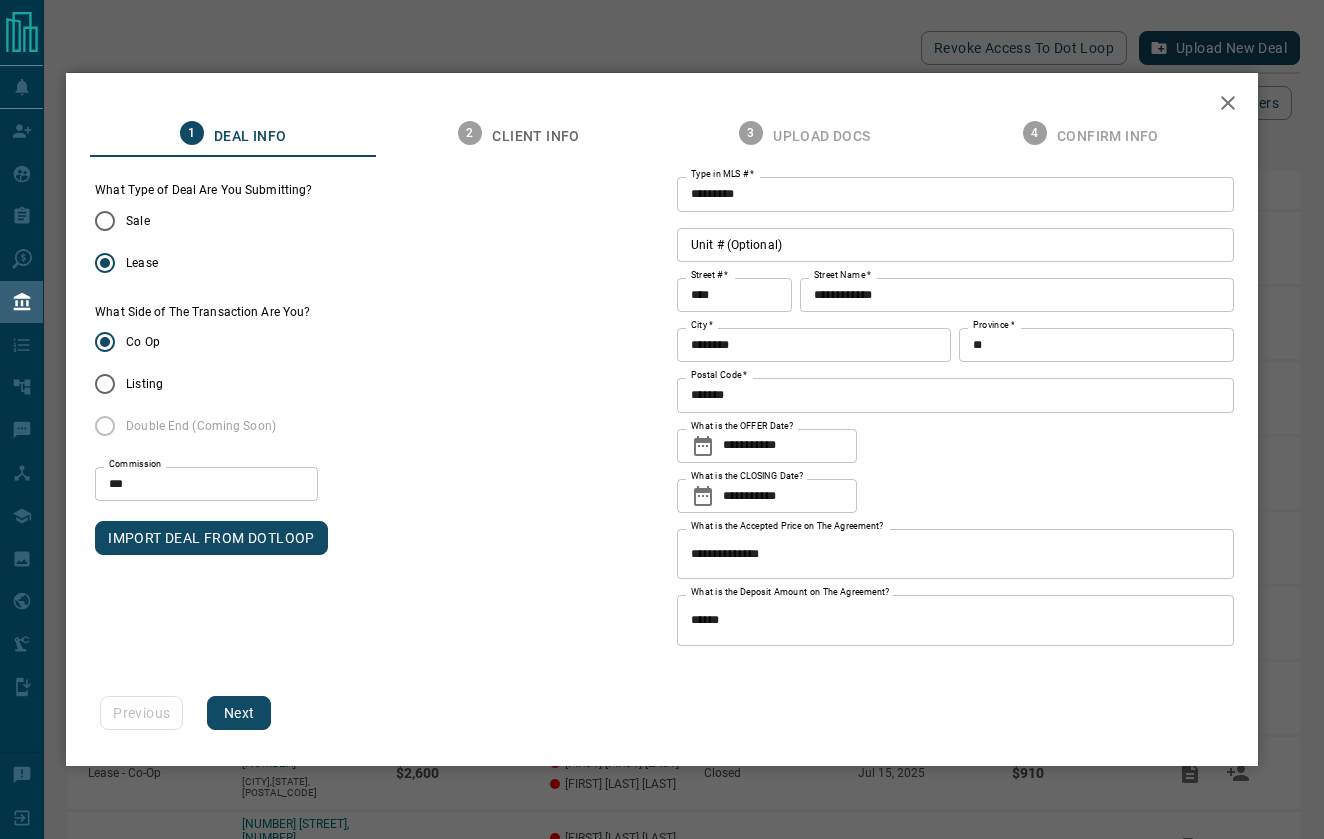 click on "Next" at bounding box center [239, 713] 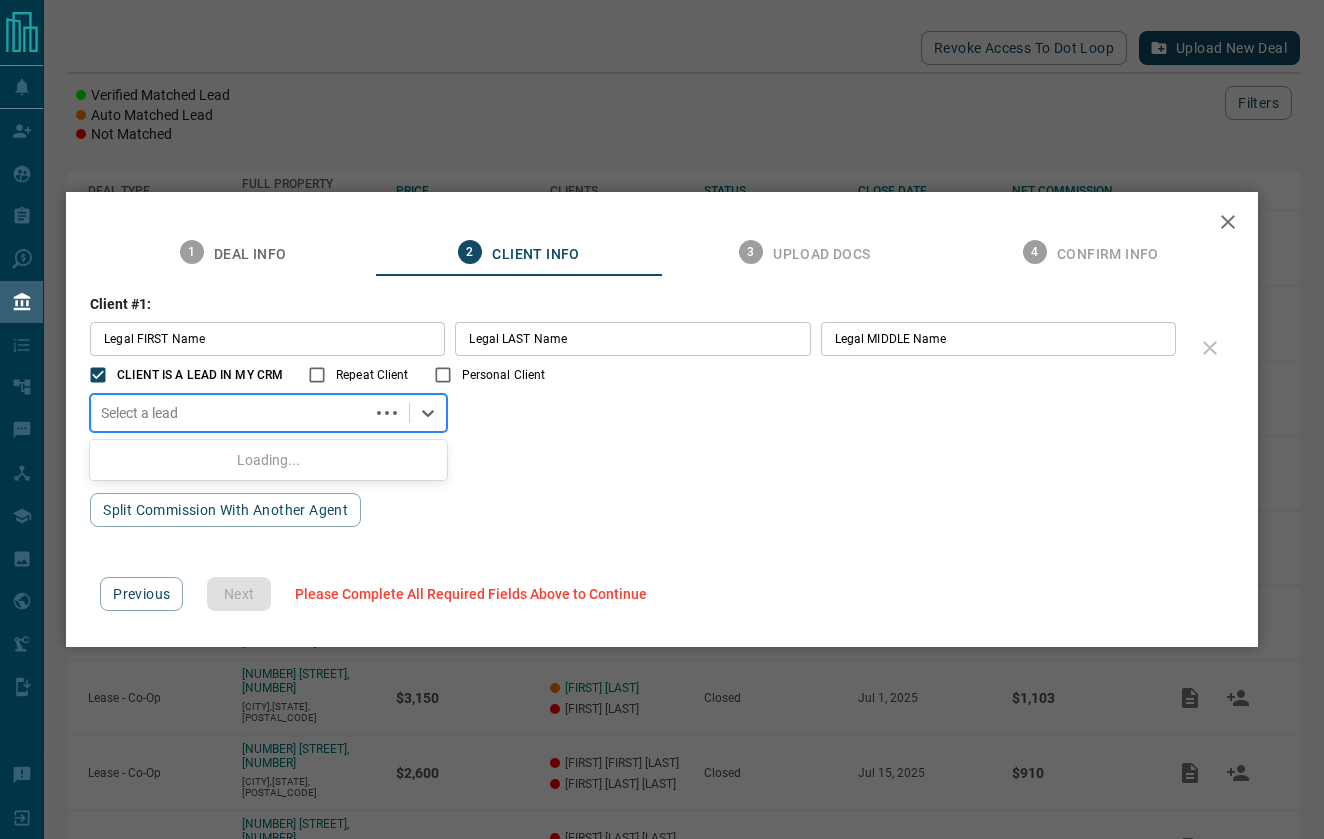 click at bounding box center (230, 413) 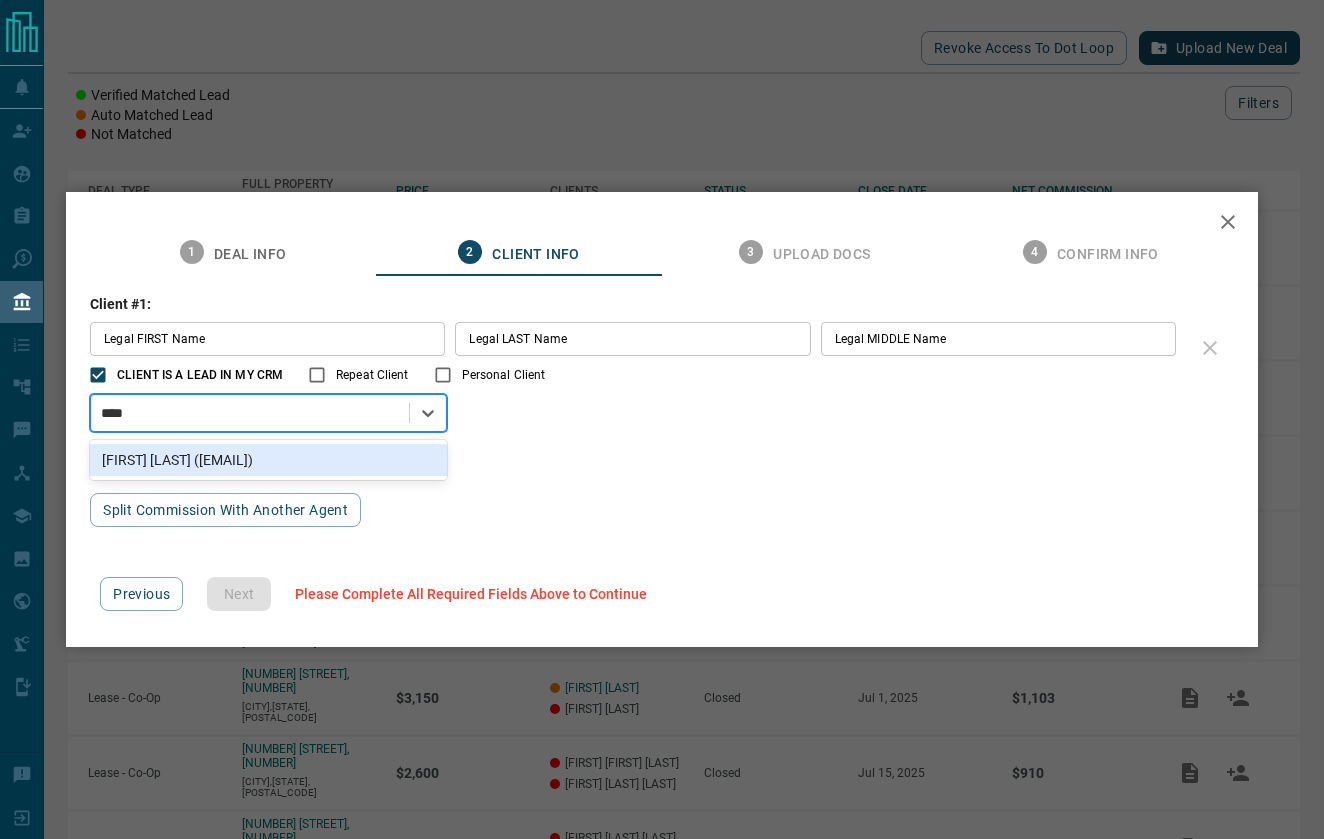 type on "*****" 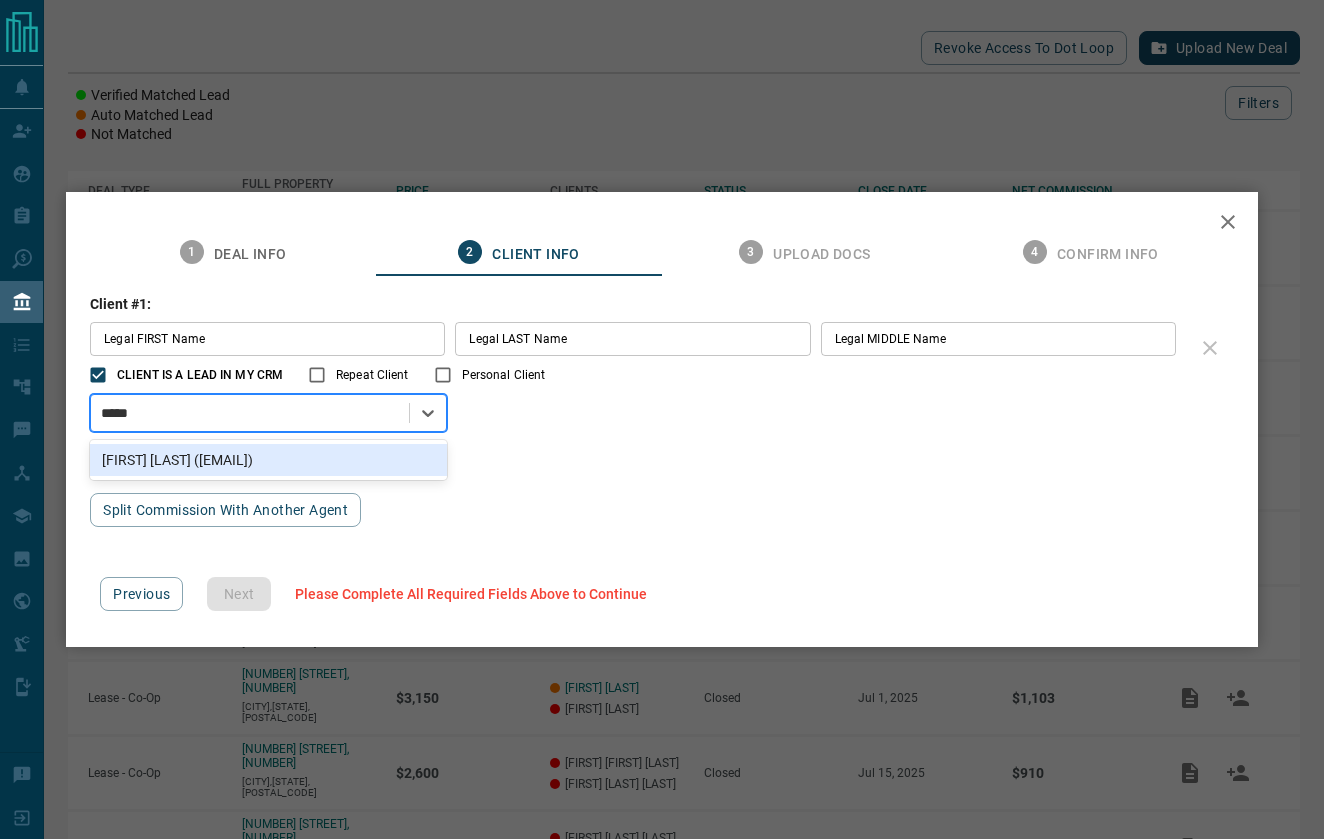 click on "[FIRST] [LAST] ([EMAIL])" at bounding box center (268, 460) 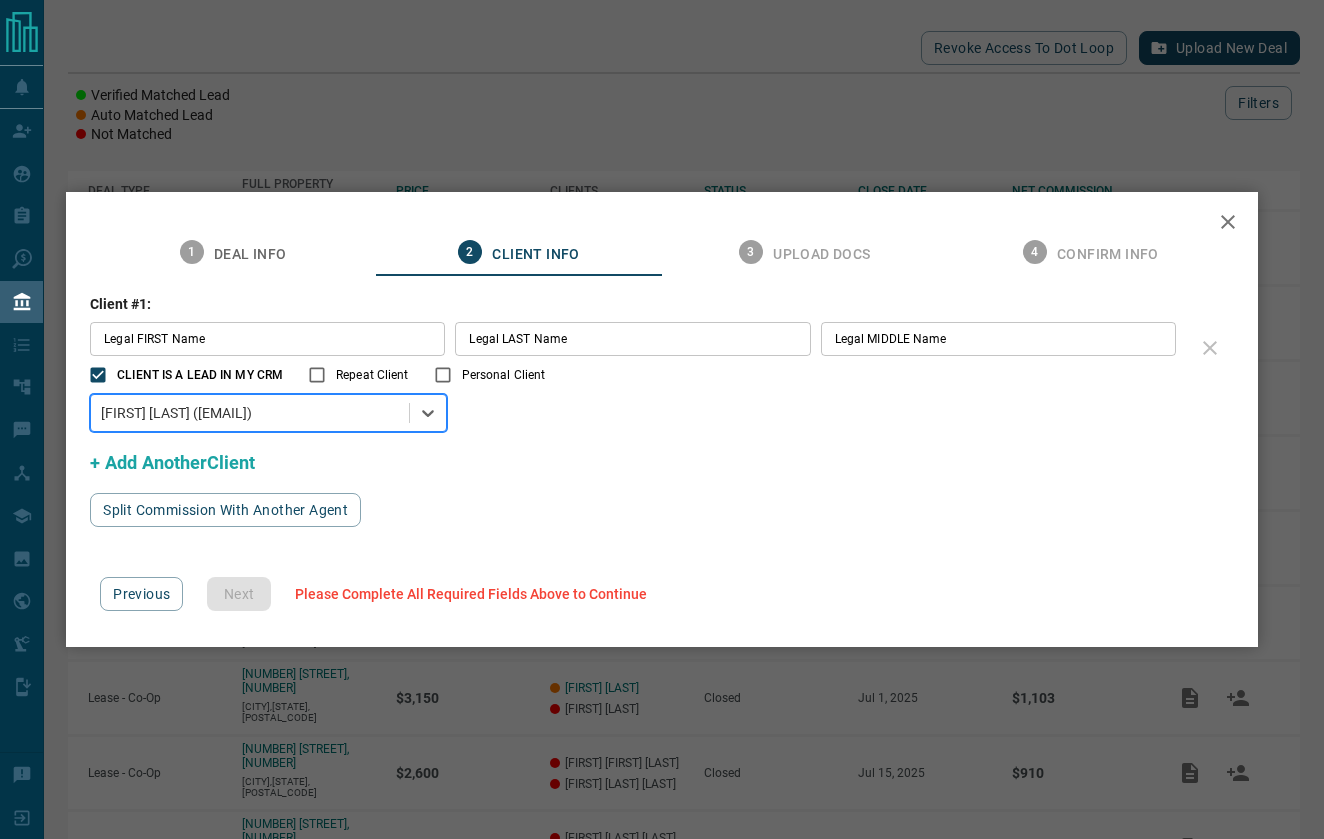 click on "Legal FIRST Name" at bounding box center [267, 339] 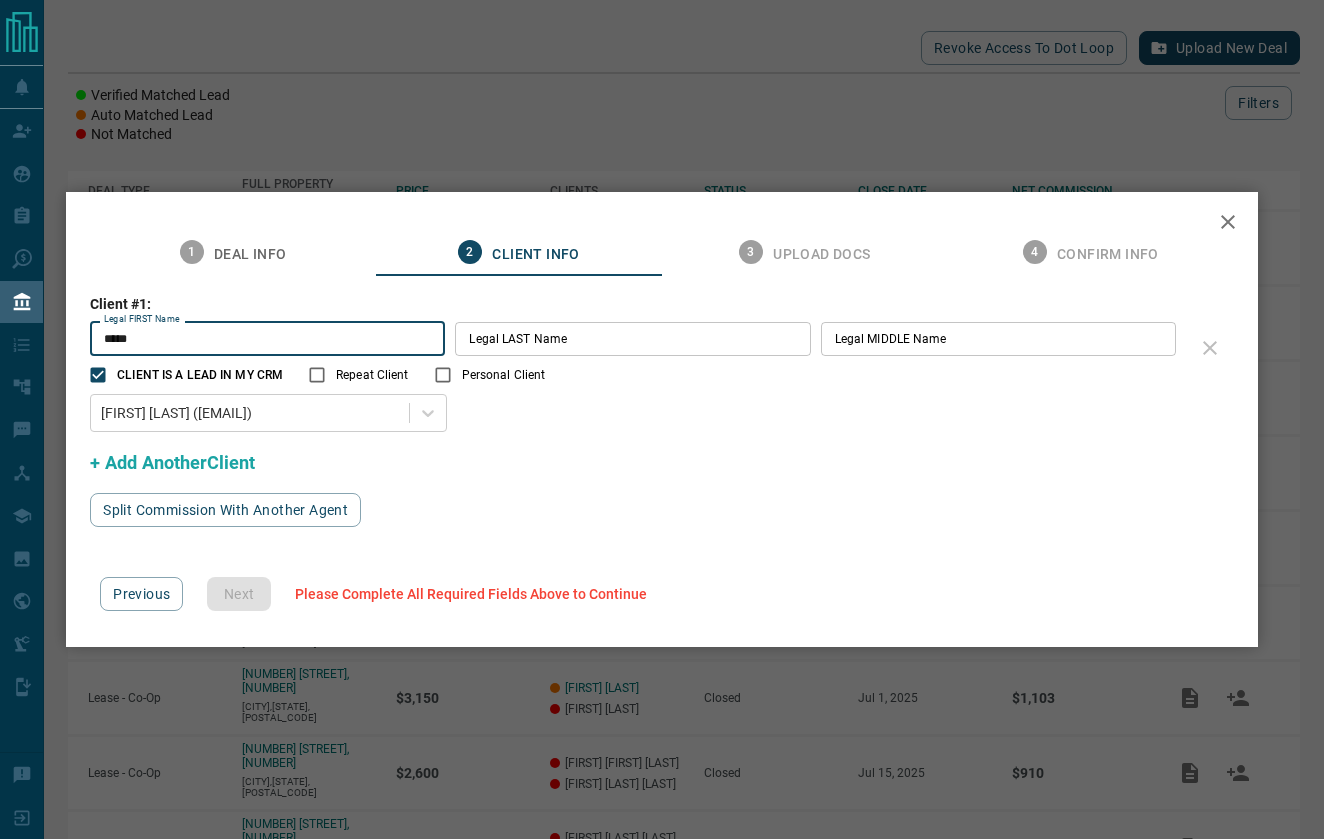 type on "*****" 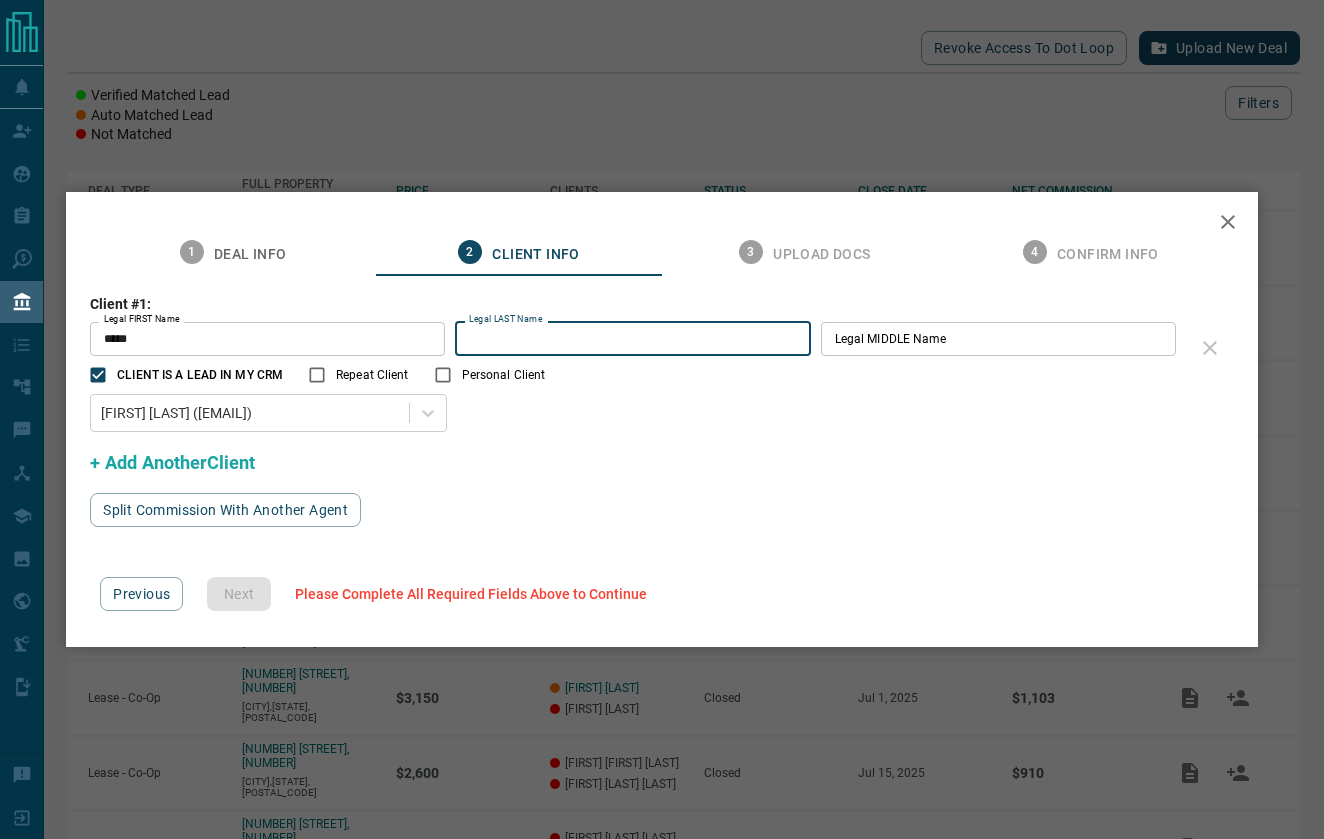 click on "Legal LAST Name" at bounding box center [632, 339] 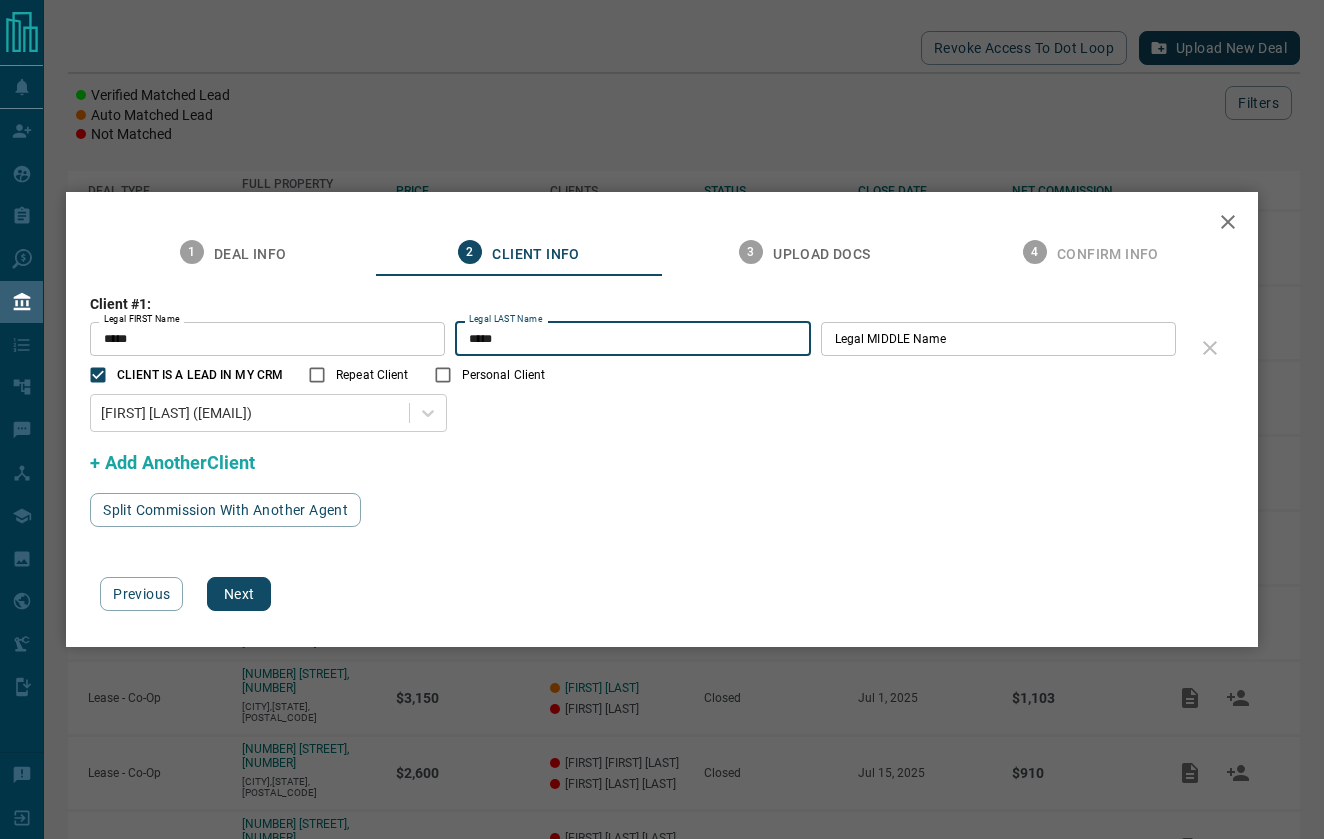 drag, startPoint x: 528, startPoint y: 345, endPoint x: 554, endPoint y: 410, distance: 70.00714 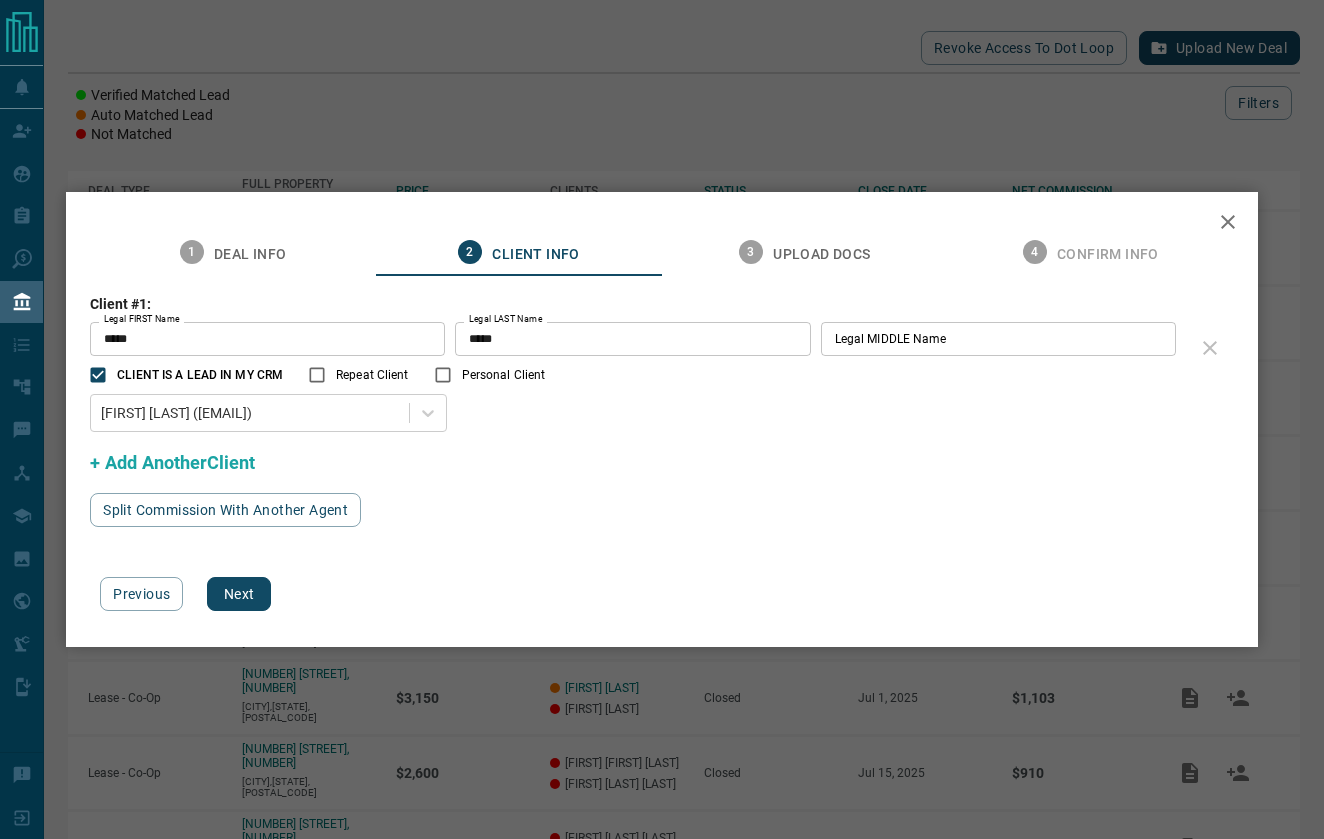 click on "*****" at bounding box center [632, 339] 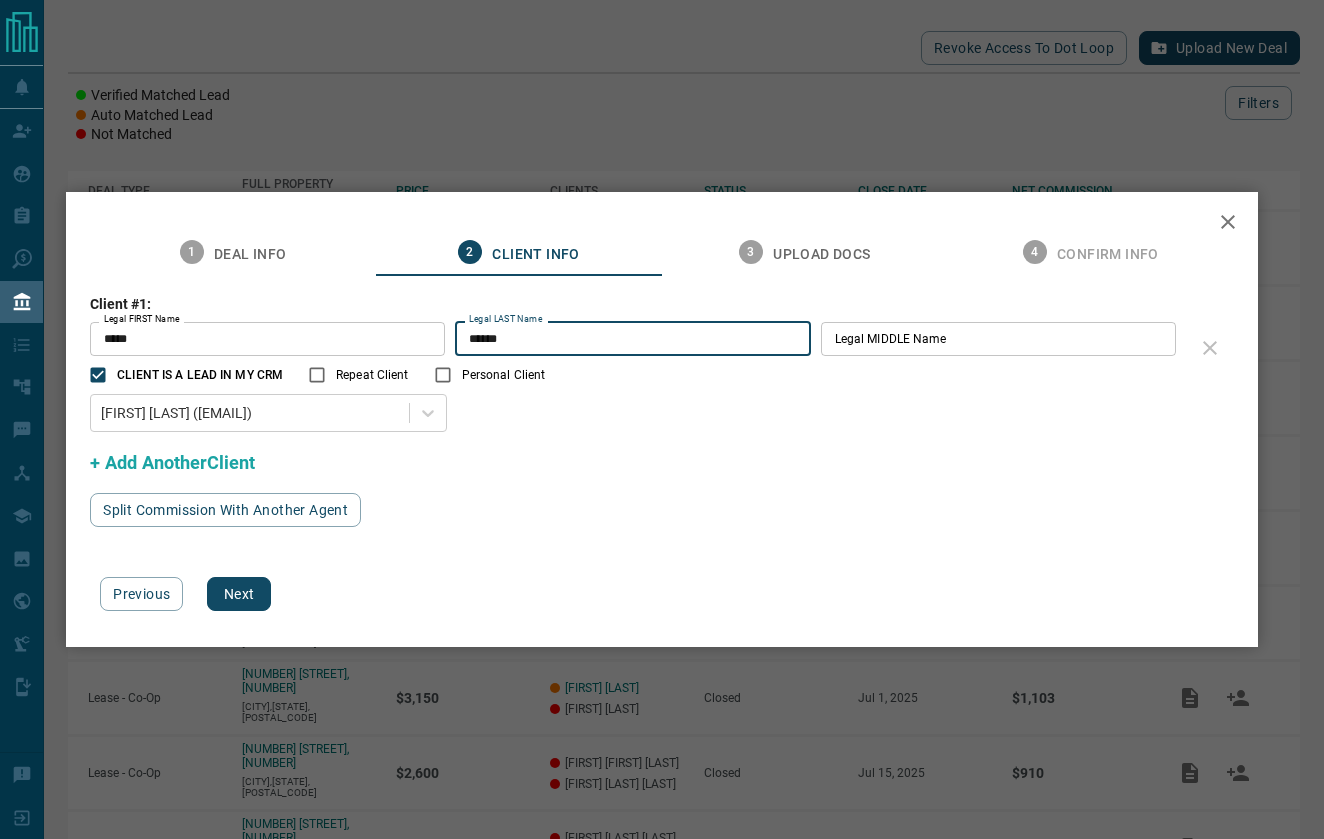 type on "******" 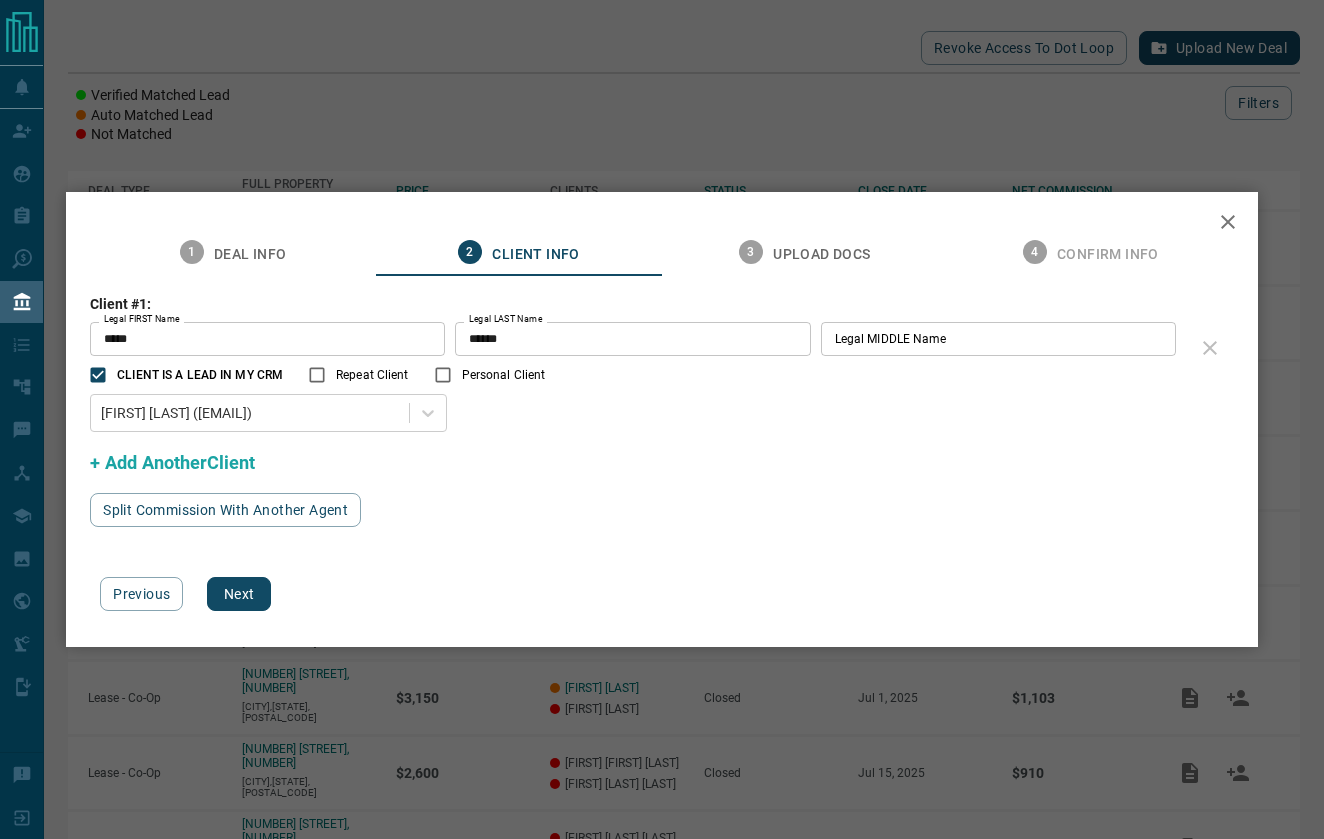 click on "Client #1: Legal FIRST Name ***** Legal FIRST Name Legal LAST Name ****** Legal LAST Name Legal MIDDLE Name Legal MIDDLE Name CLIENT IS A LEAD IN MY CRM Repeat Client Personal Client [FIRST] [LAST] ([EMAIL]) + Add Another Client" at bounding box center [662, 384] 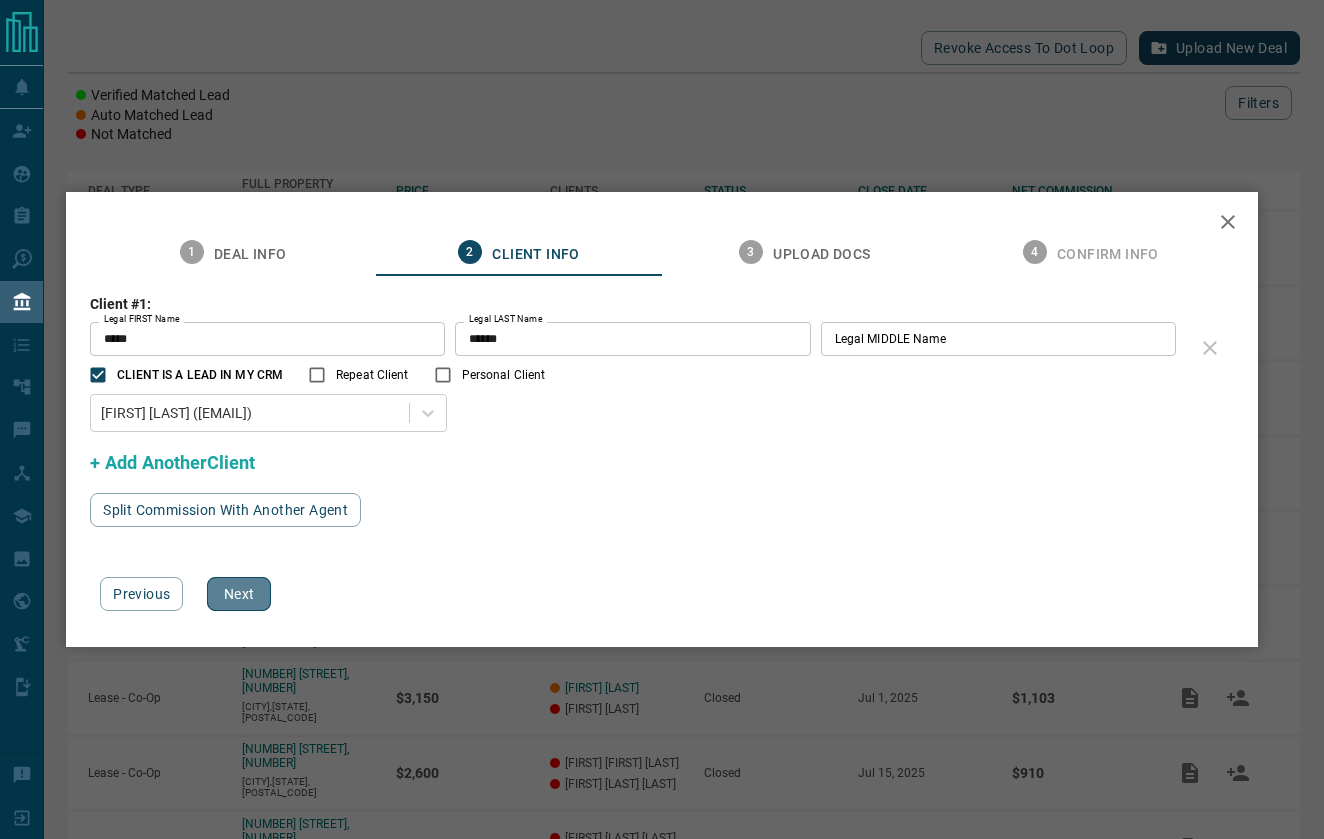 click on "Next" at bounding box center (239, 594) 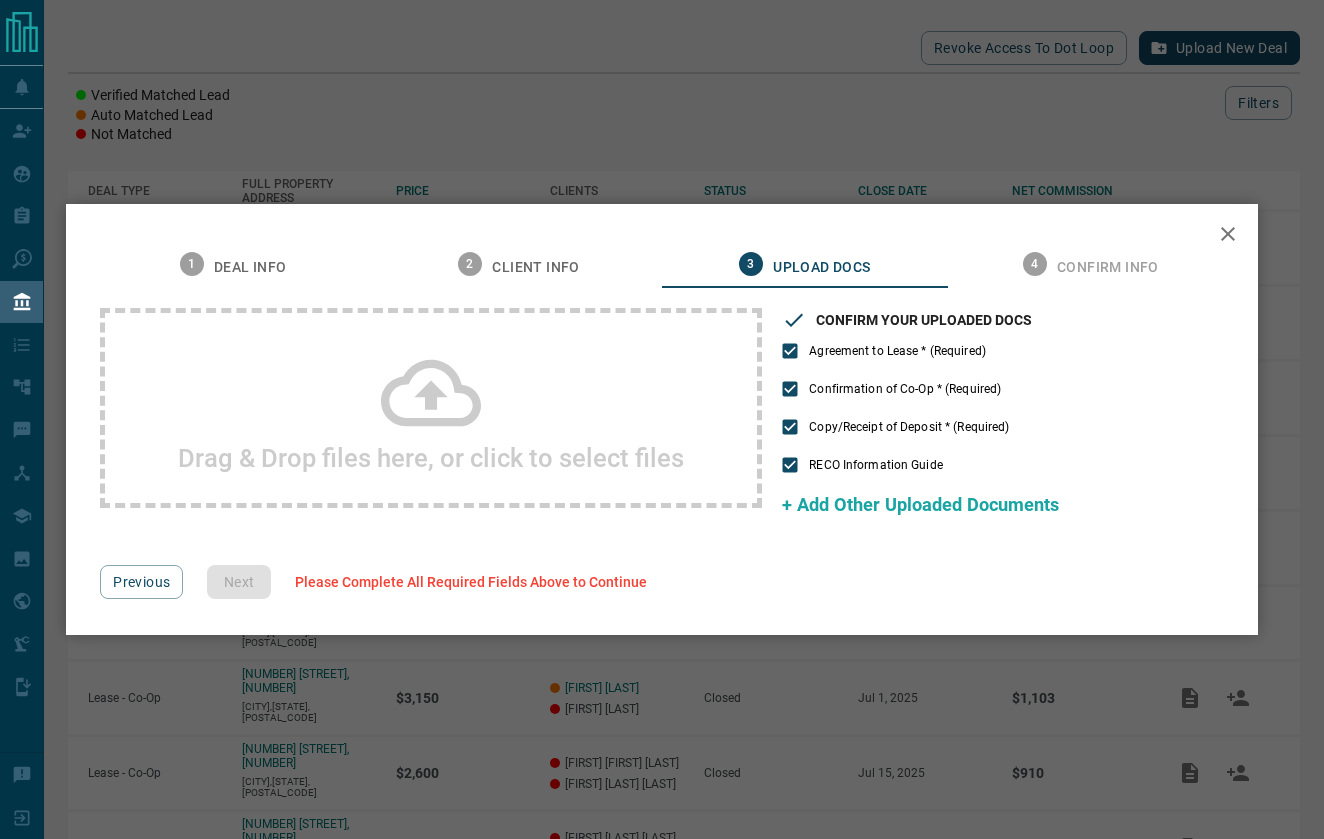 click on "Drag & Drop files here, or click to select files" at bounding box center (431, 408) 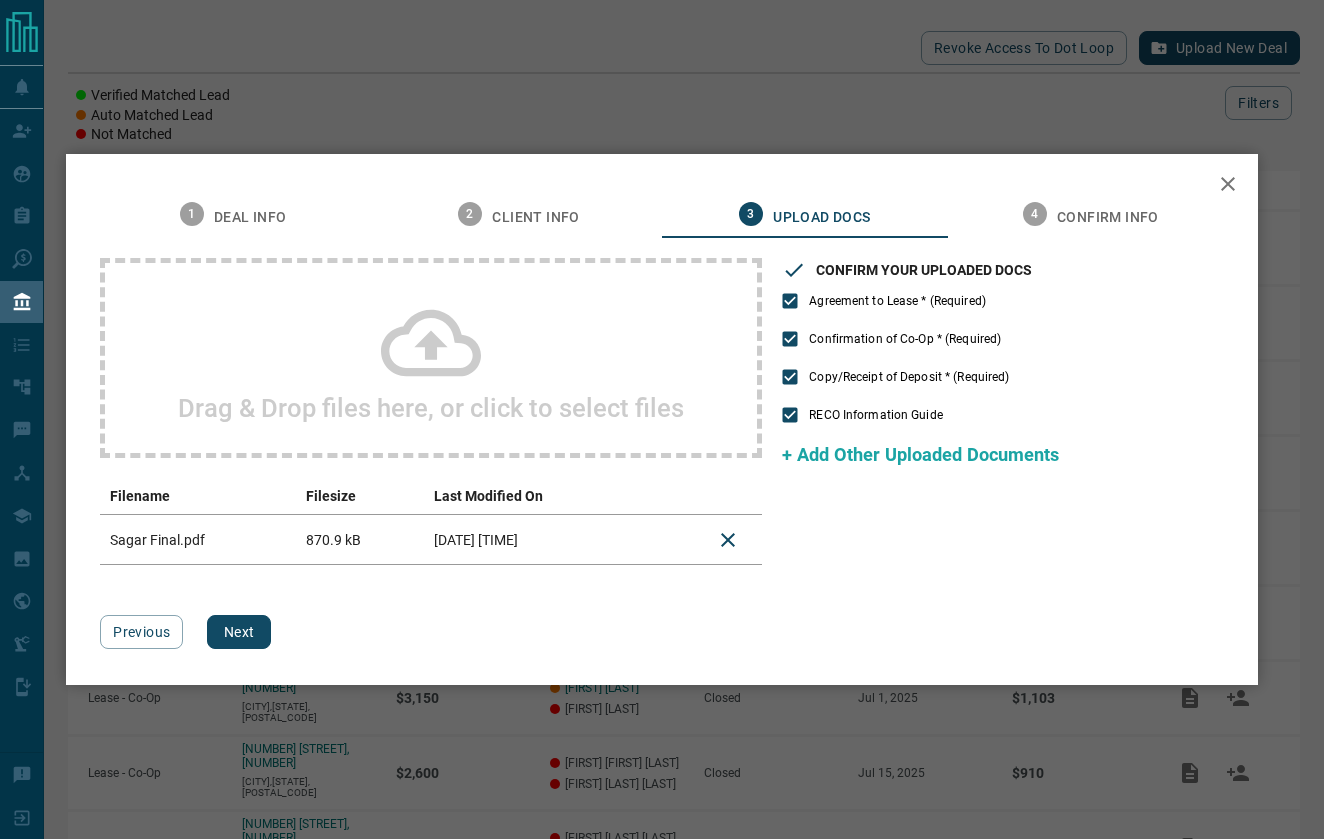 click 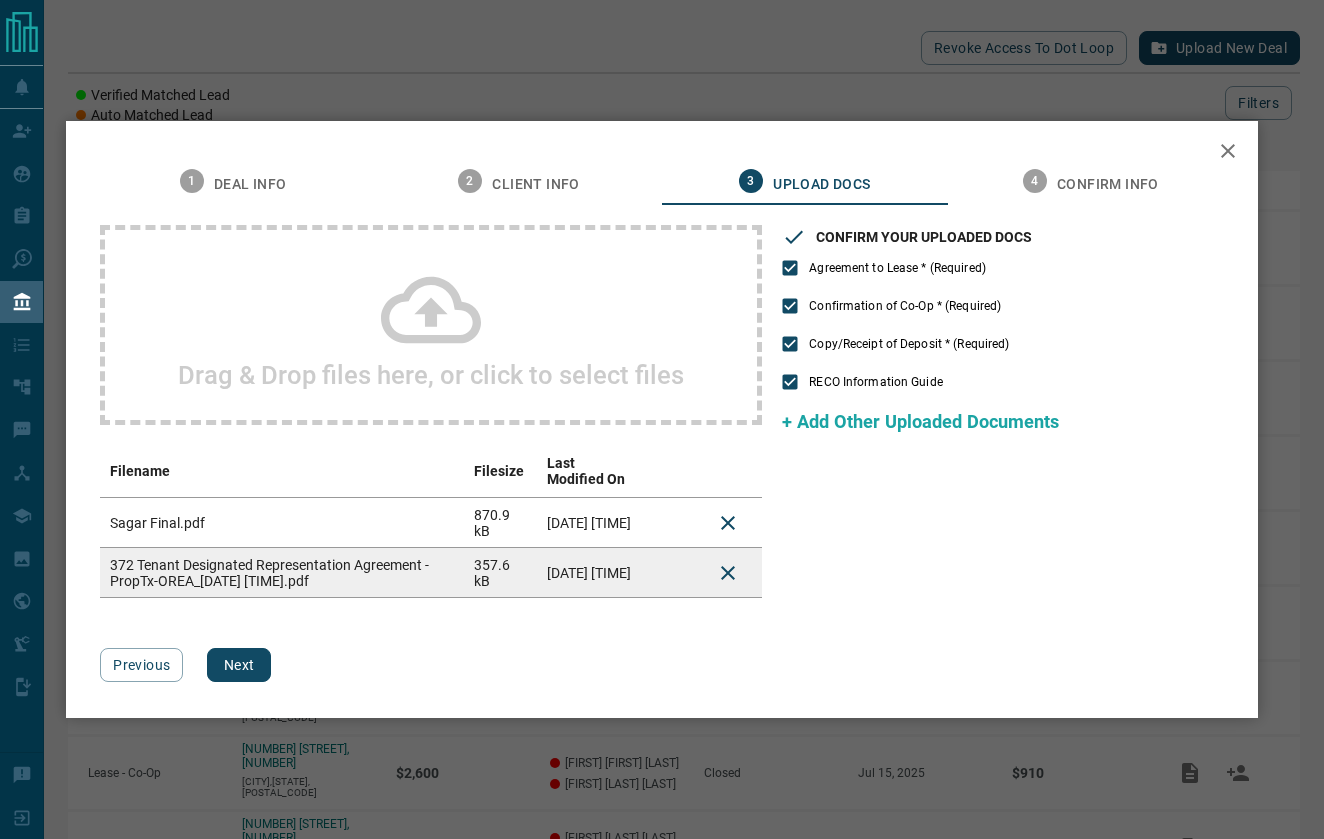 click on "Drag & Drop files here, or click to select files" at bounding box center (431, 325) 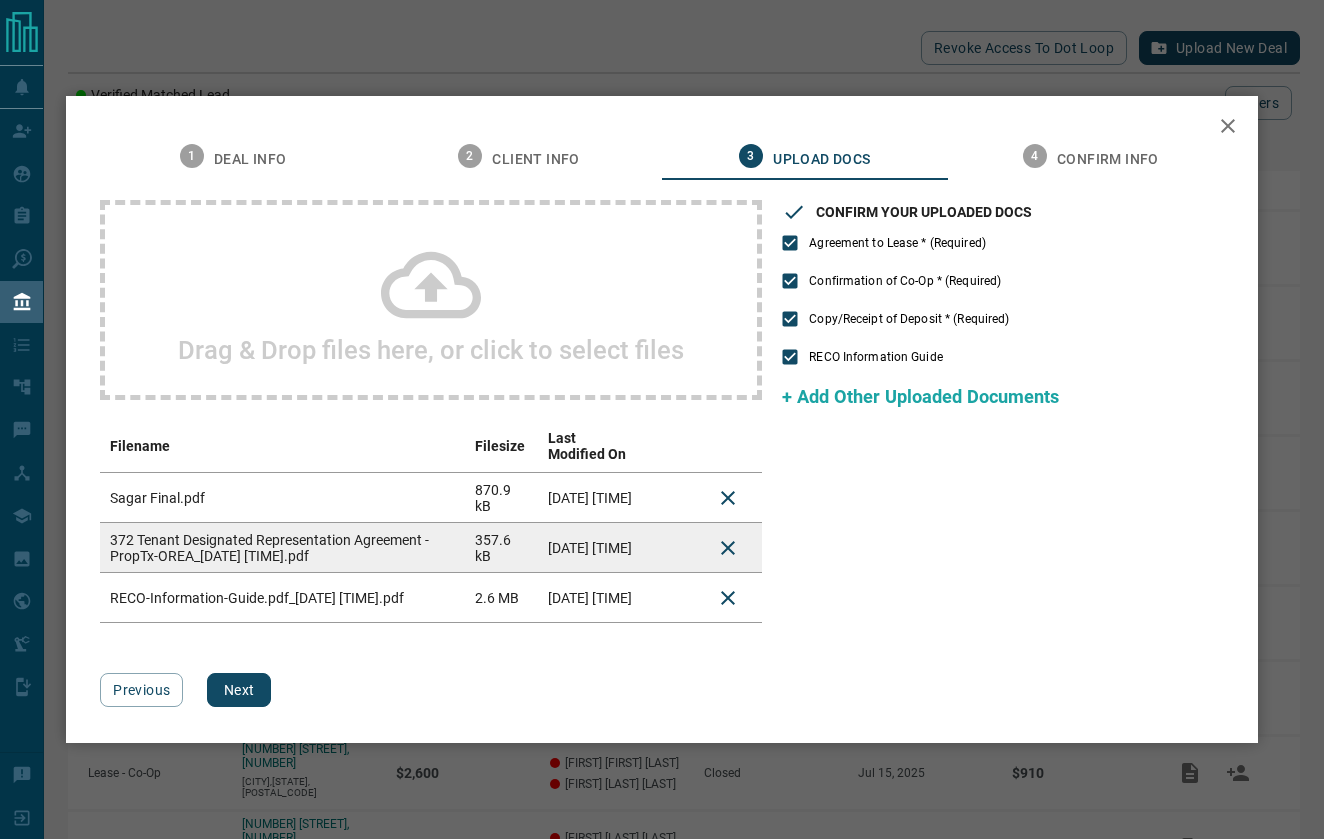 click 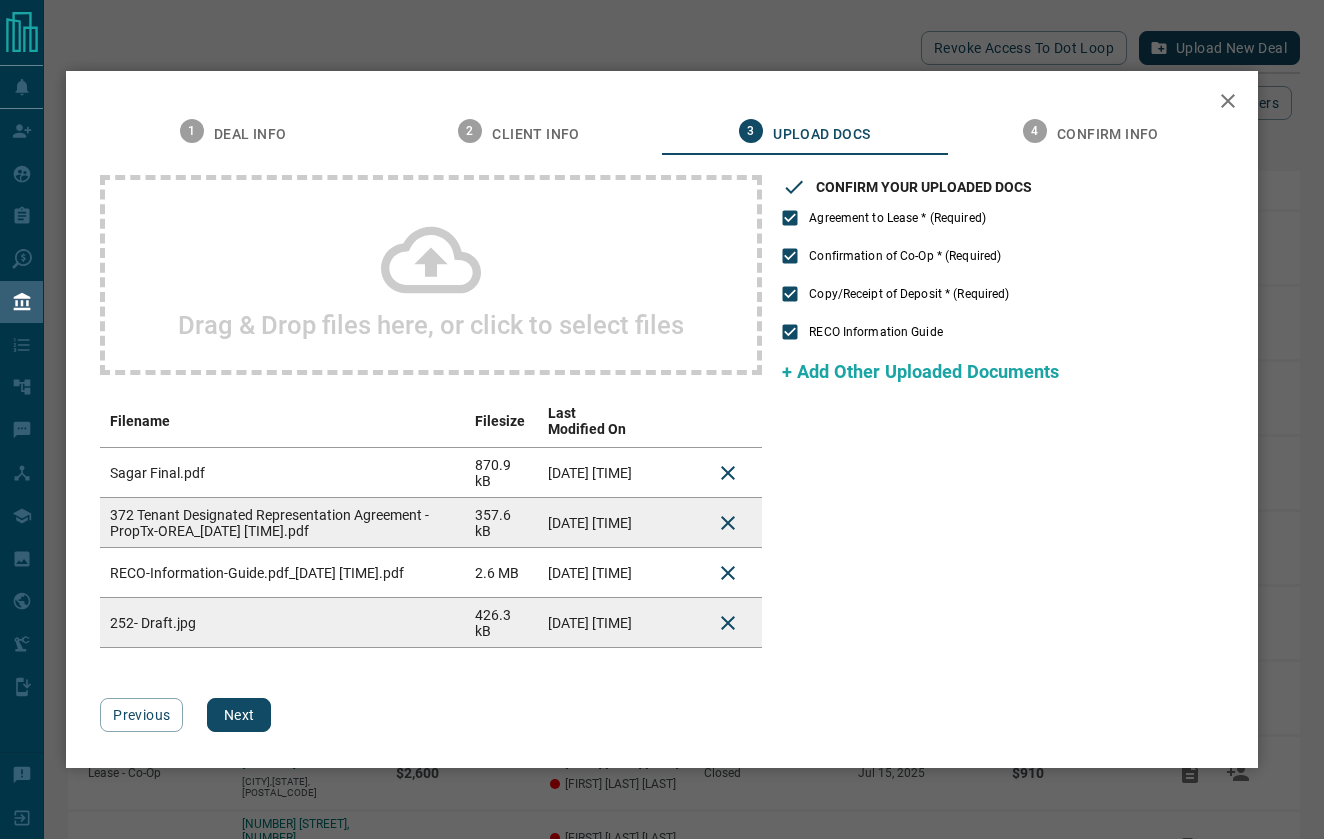 click on "Drag & Drop files here, or click to select files" at bounding box center (431, 275) 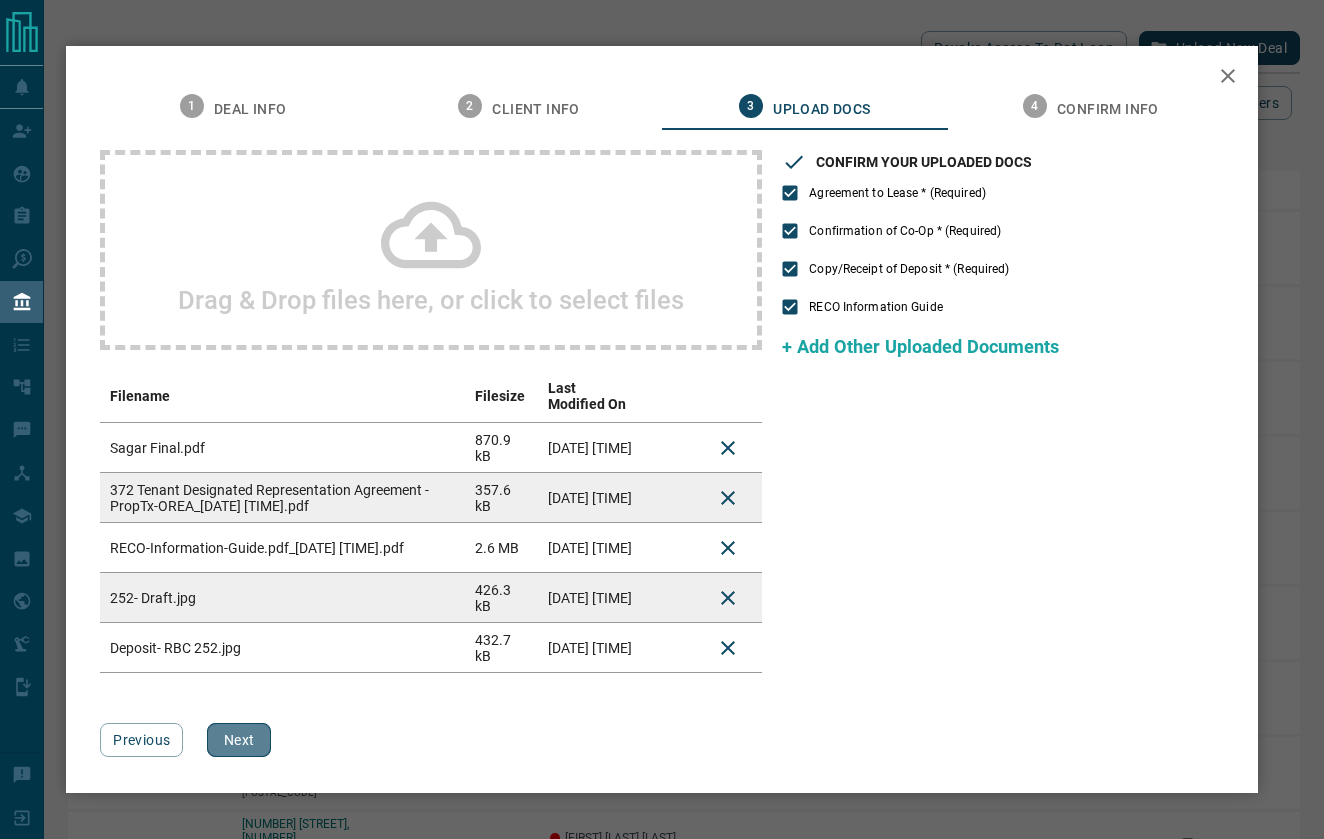 click on "Next" at bounding box center (239, 740) 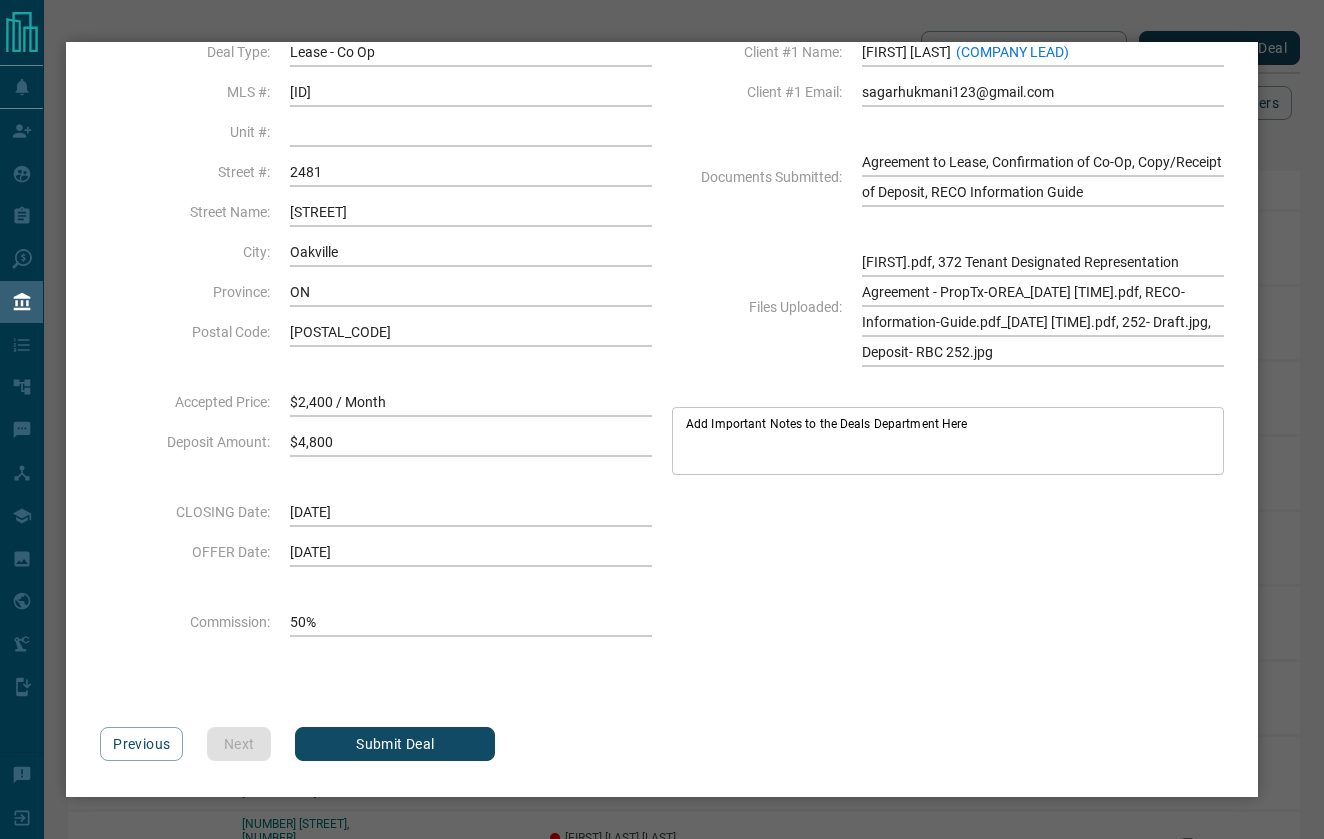 scroll, scrollTop: 109, scrollLeft: 0, axis: vertical 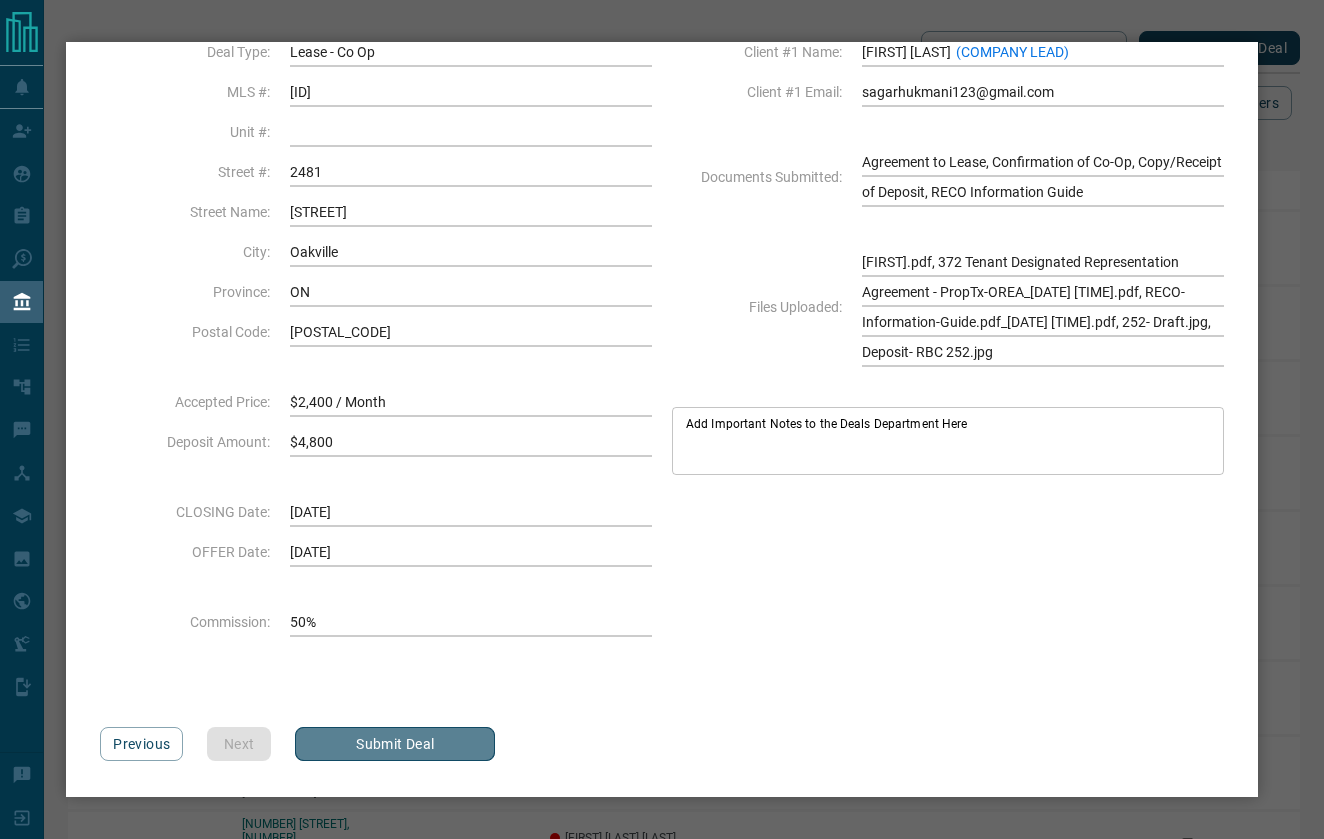 click on "Submit Deal" at bounding box center (395, 744) 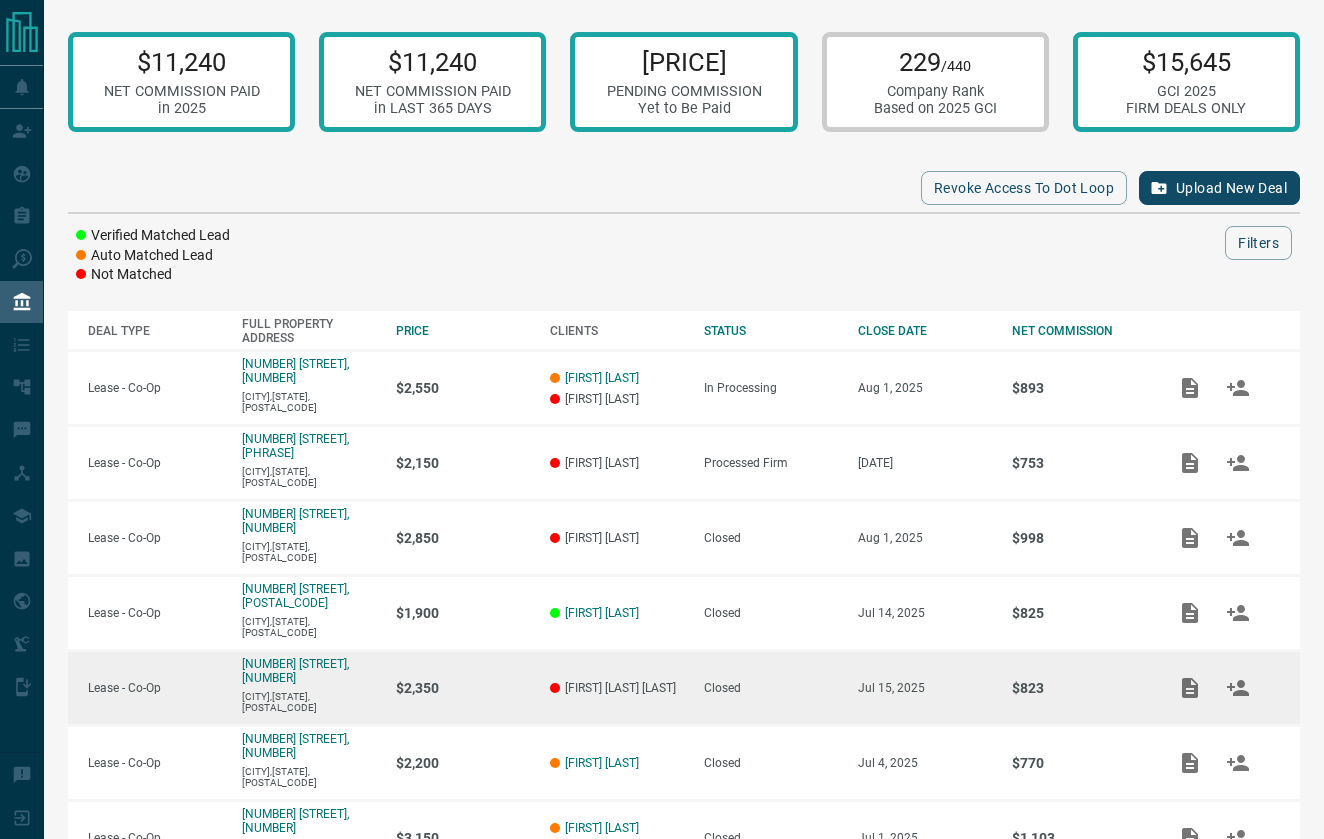 scroll, scrollTop: 0, scrollLeft: 0, axis: both 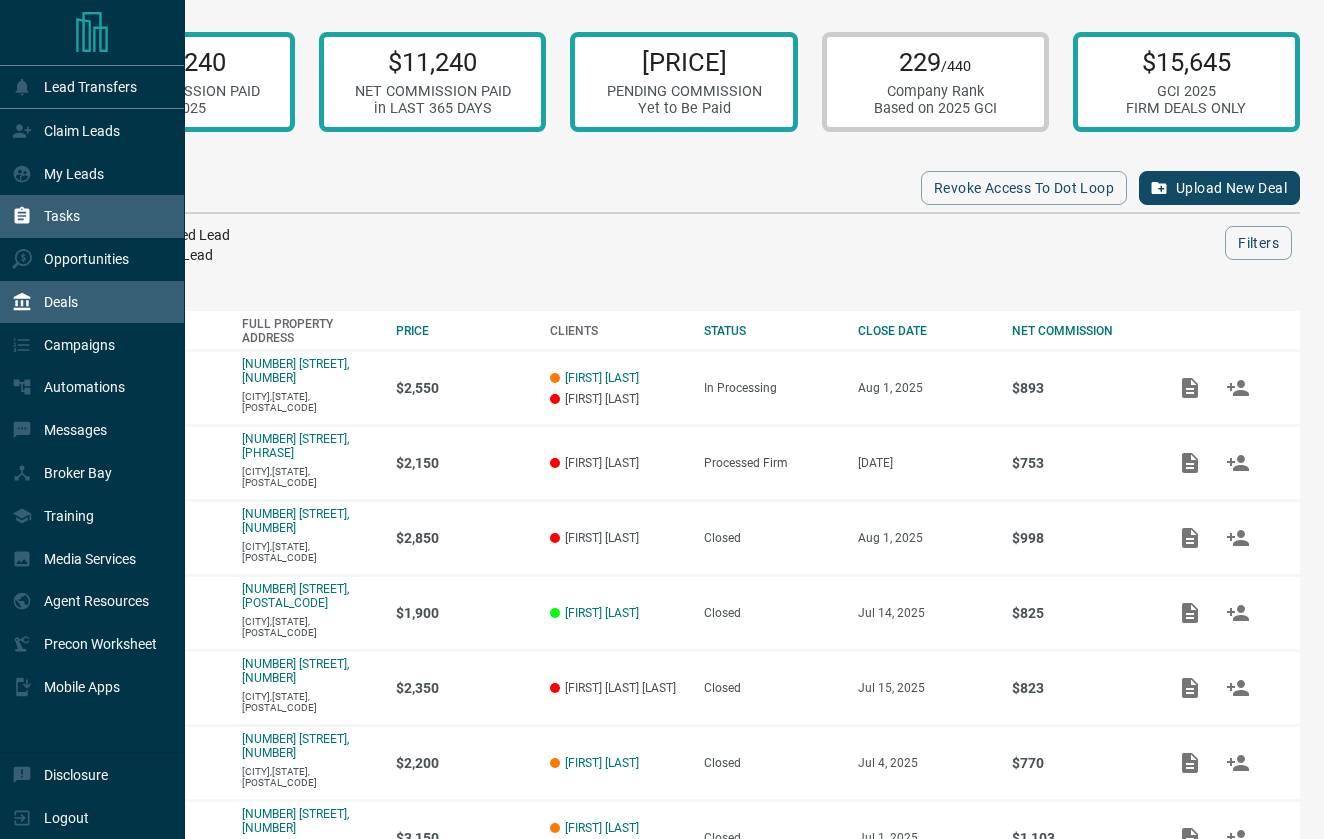 click on "Tasks" at bounding box center (62, 216) 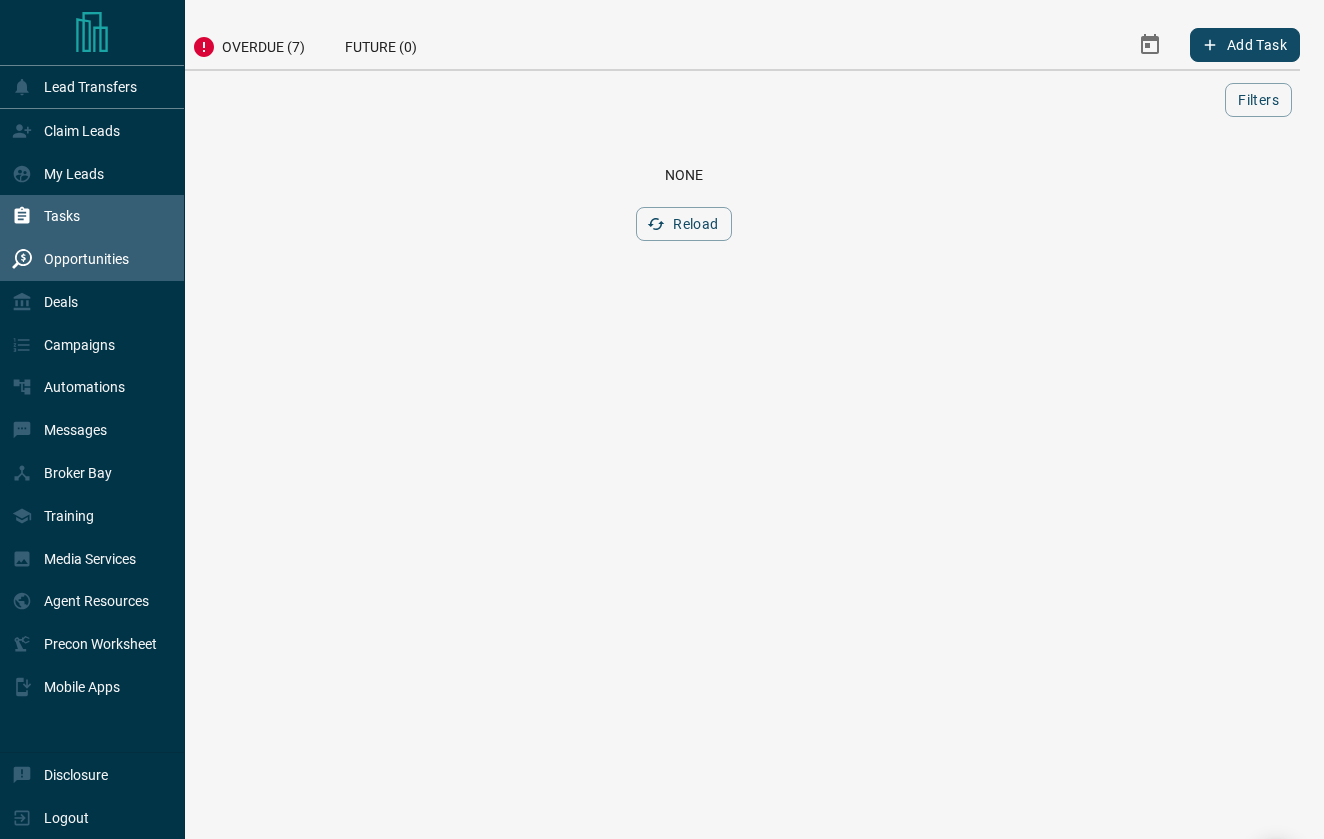 click on "Opportunities" at bounding box center (70, 259) 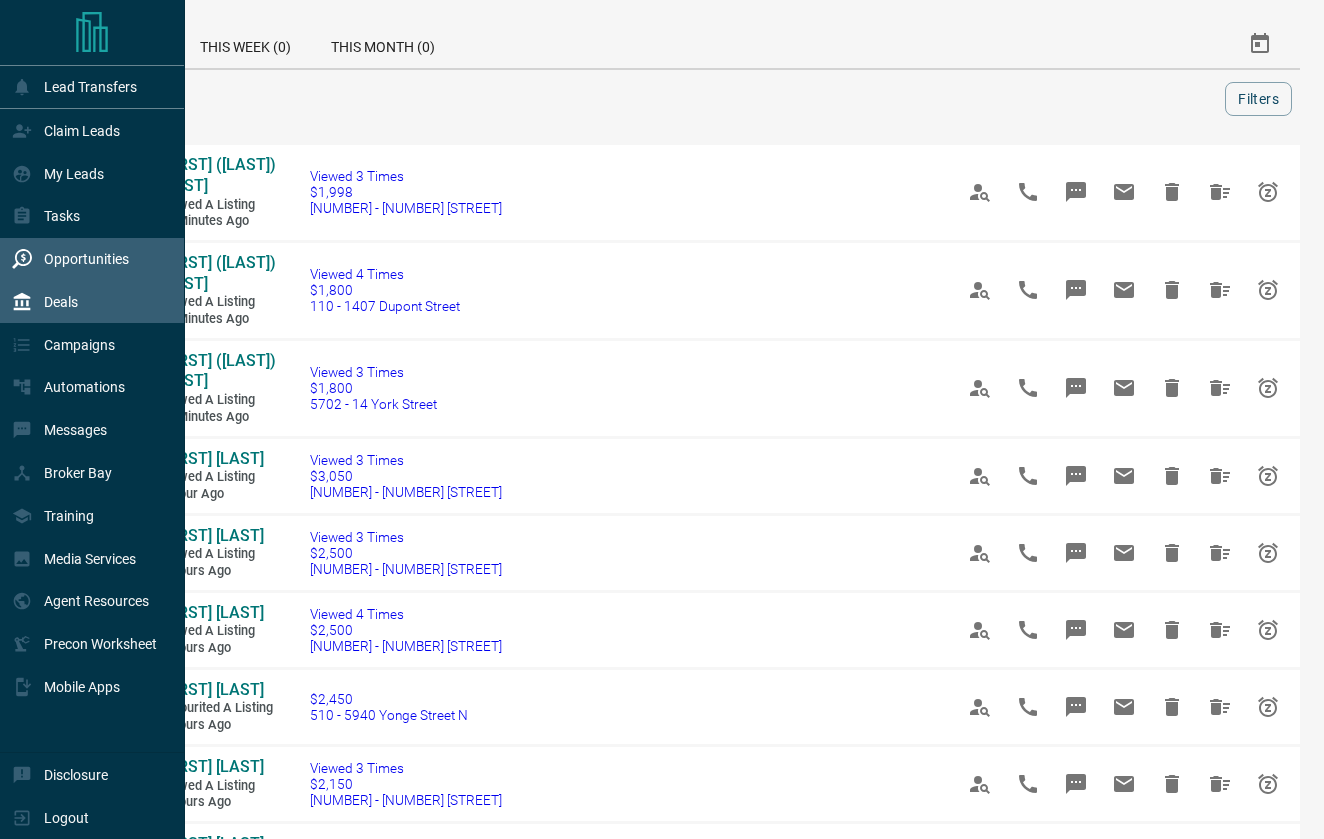 click on "Deals" at bounding box center [61, 302] 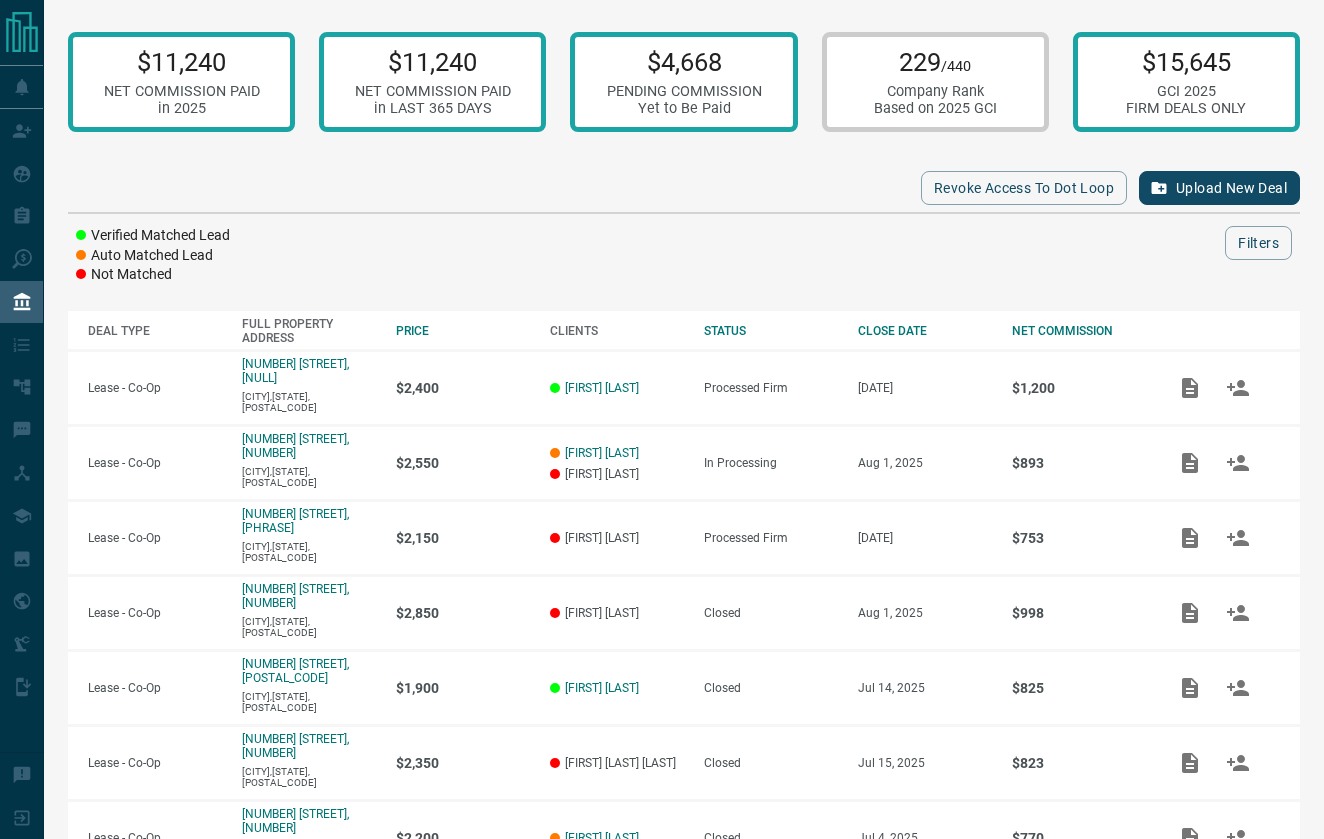 scroll, scrollTop: 0, scrollLeft: 0, axis: both 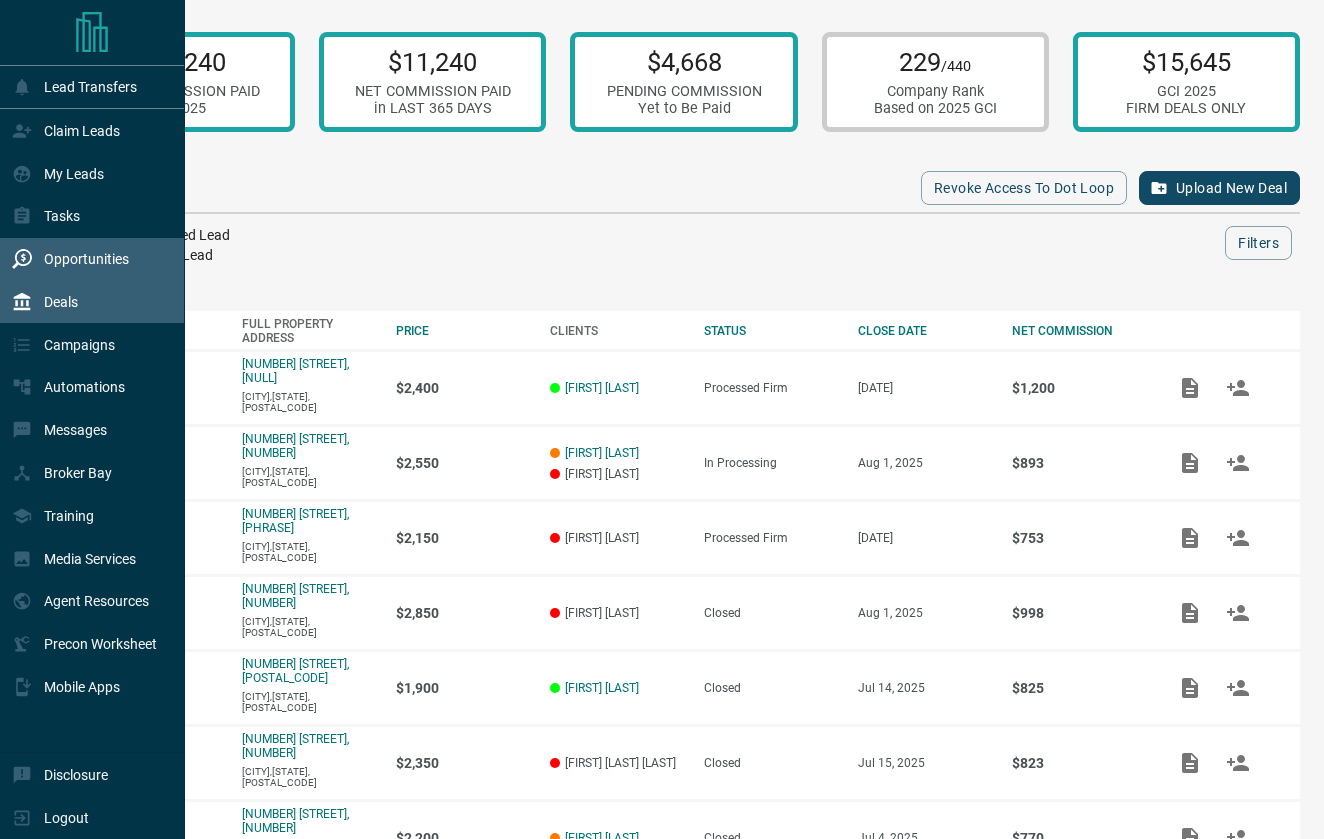 click on "Opportunities" at bounding box center (86, 259) 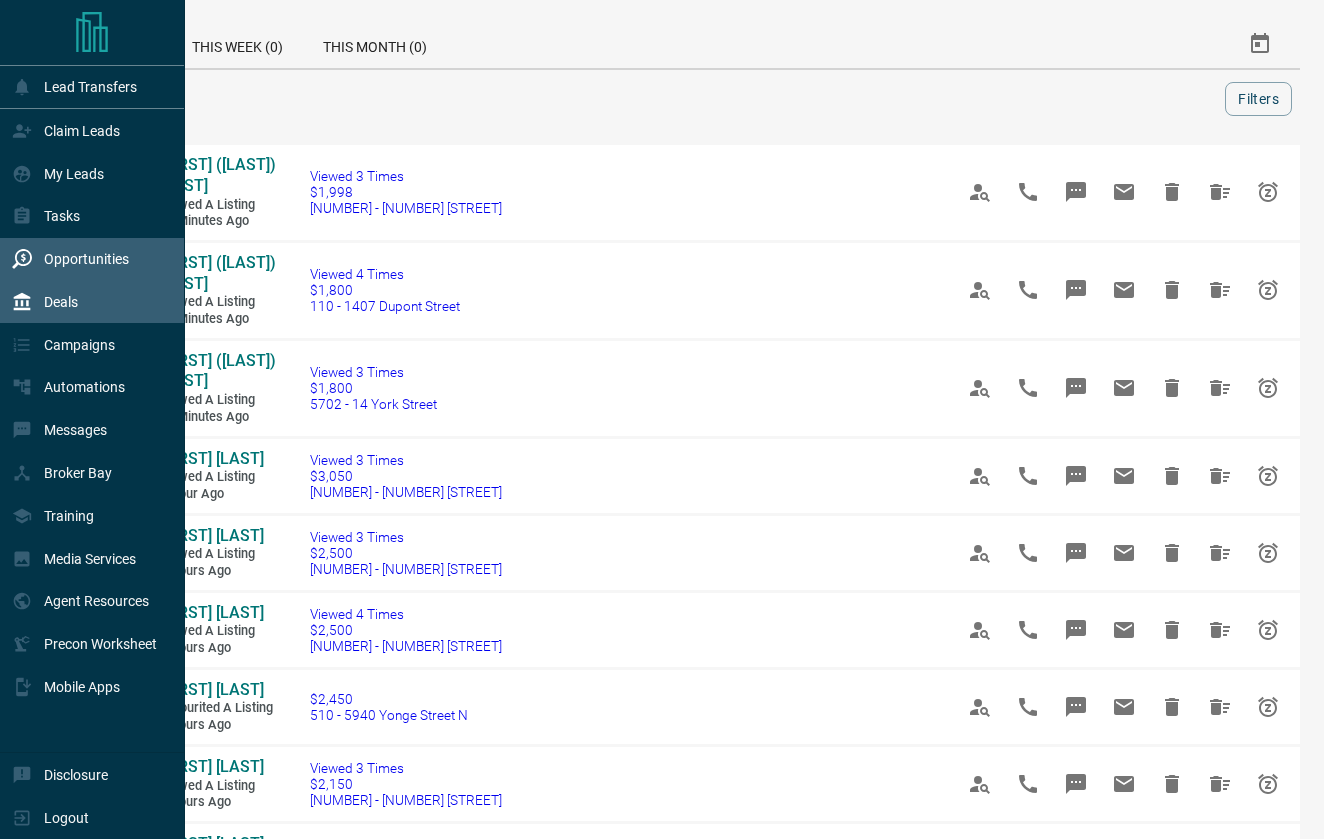 click on "Deals" at bounding box center (45, 302) 